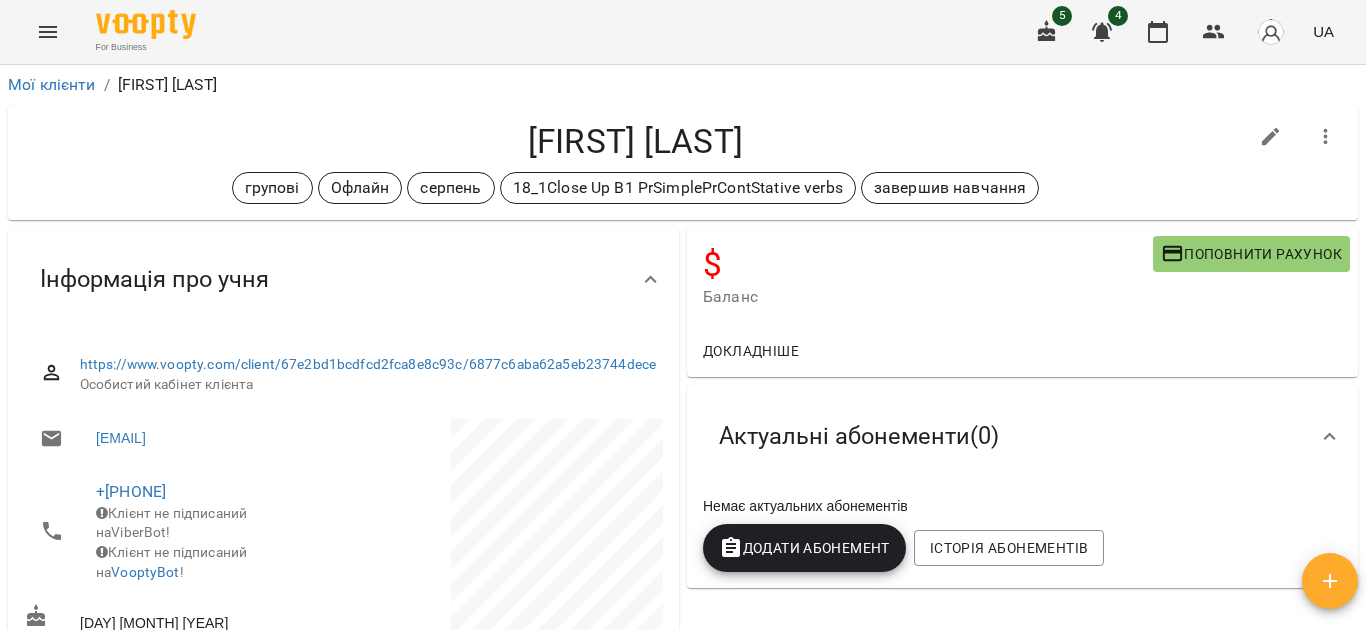 scroll, scrollTop: 0, scrollLeft: 0, axis: both 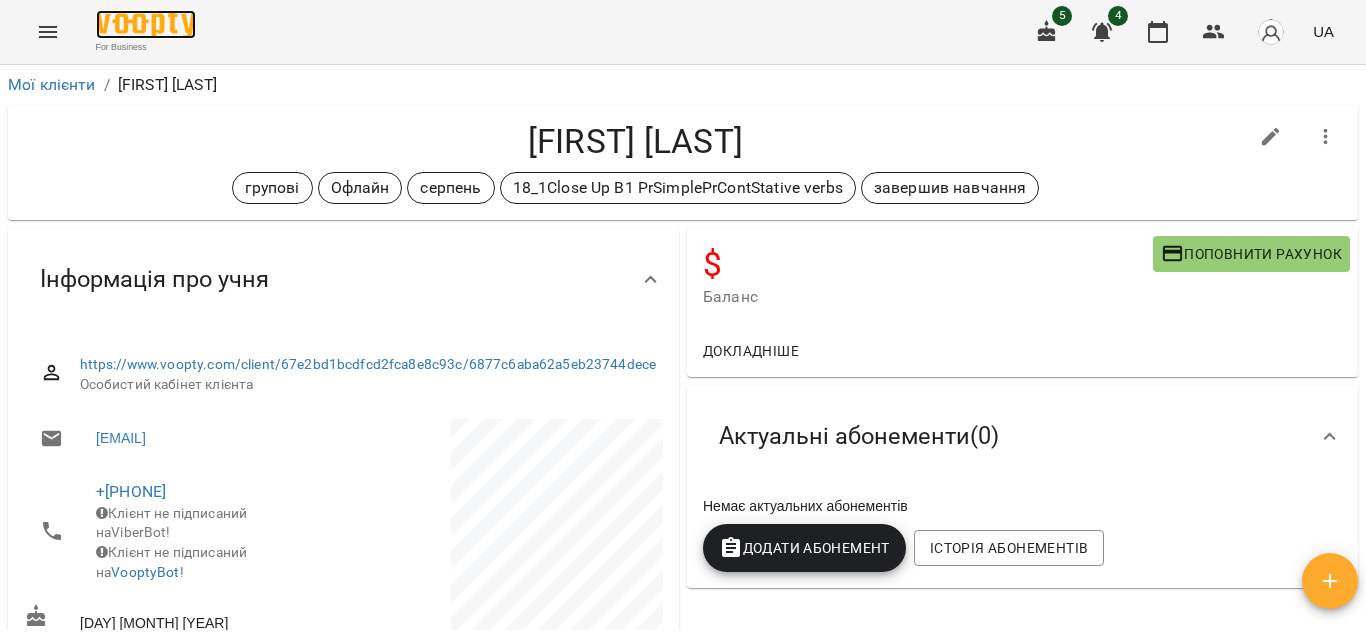 click at bounding box center [146, 24] 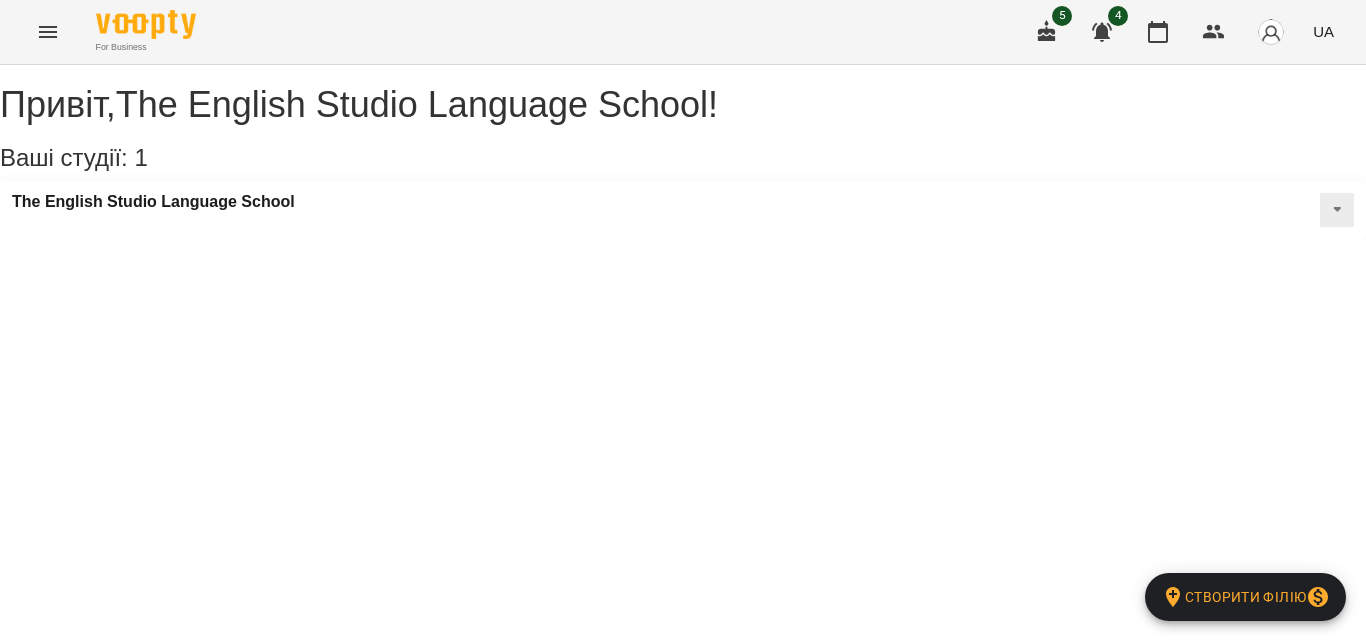 click on "5 4 UA" at bounding box center (1182, 32) 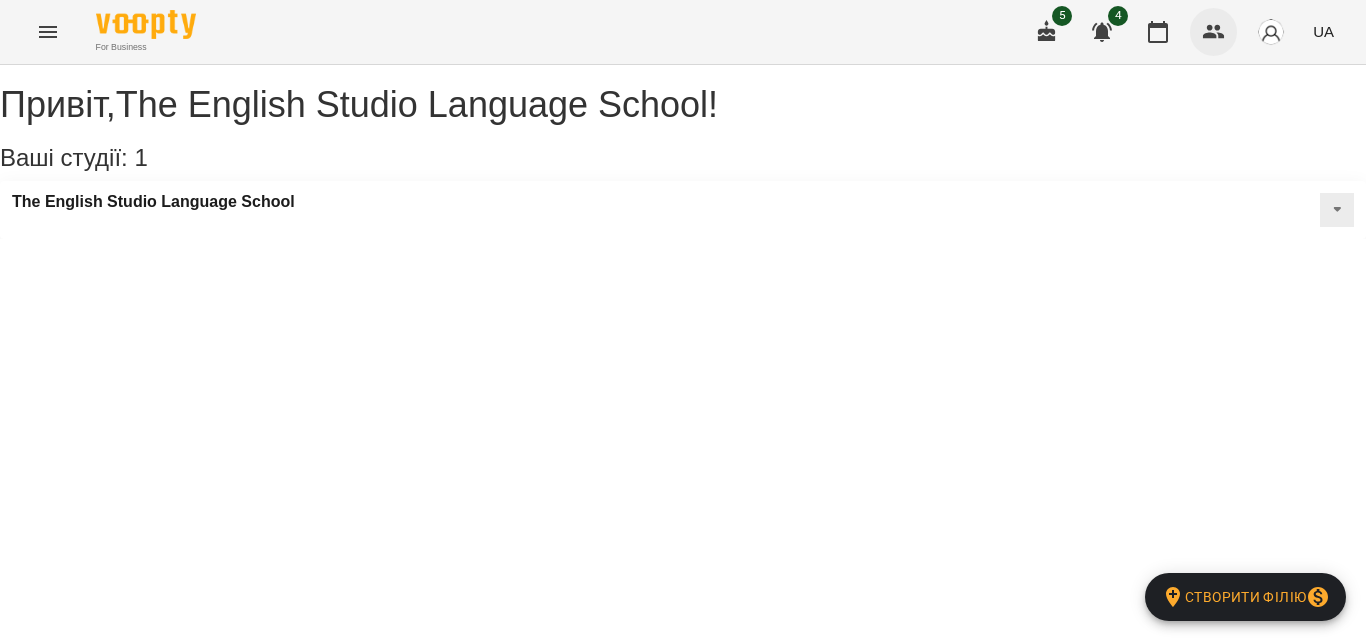 click 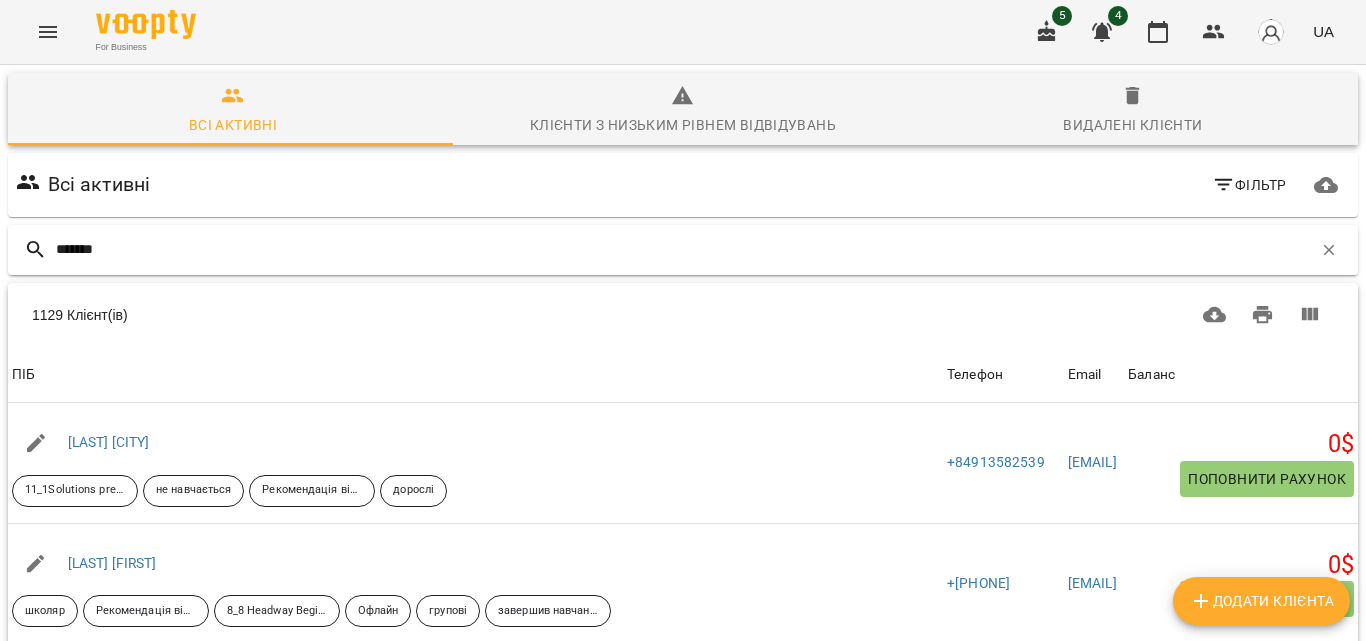 type on "*******" 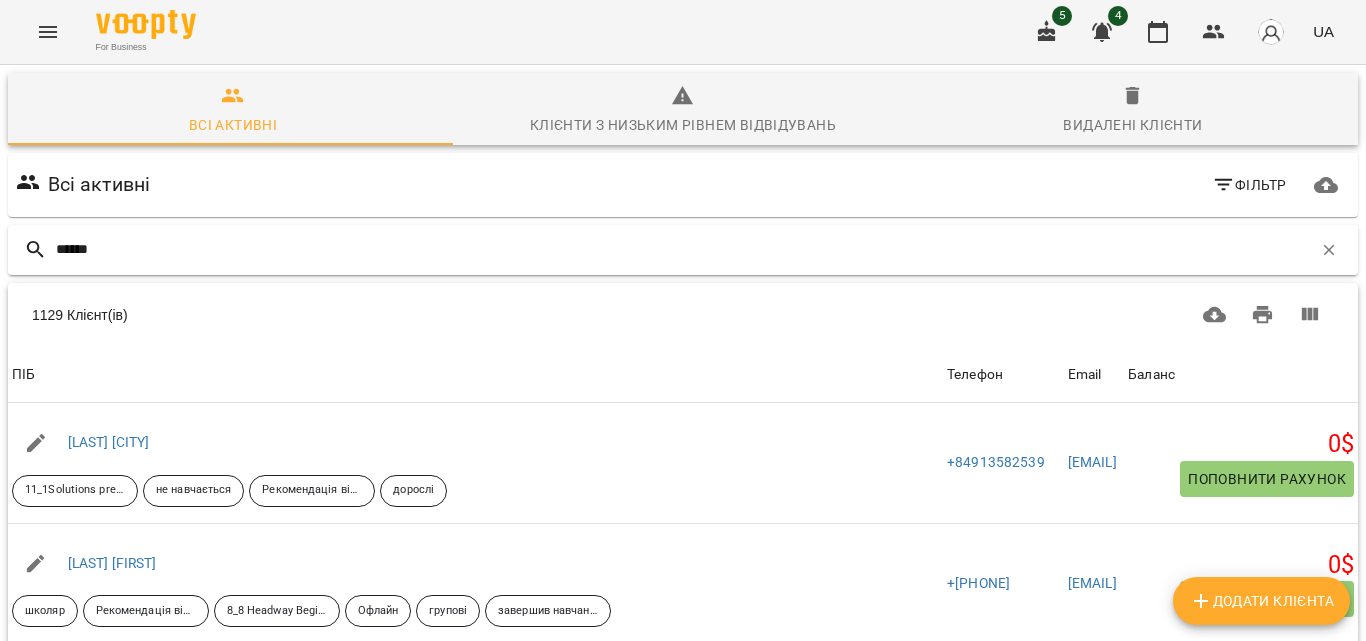 type on "*******" 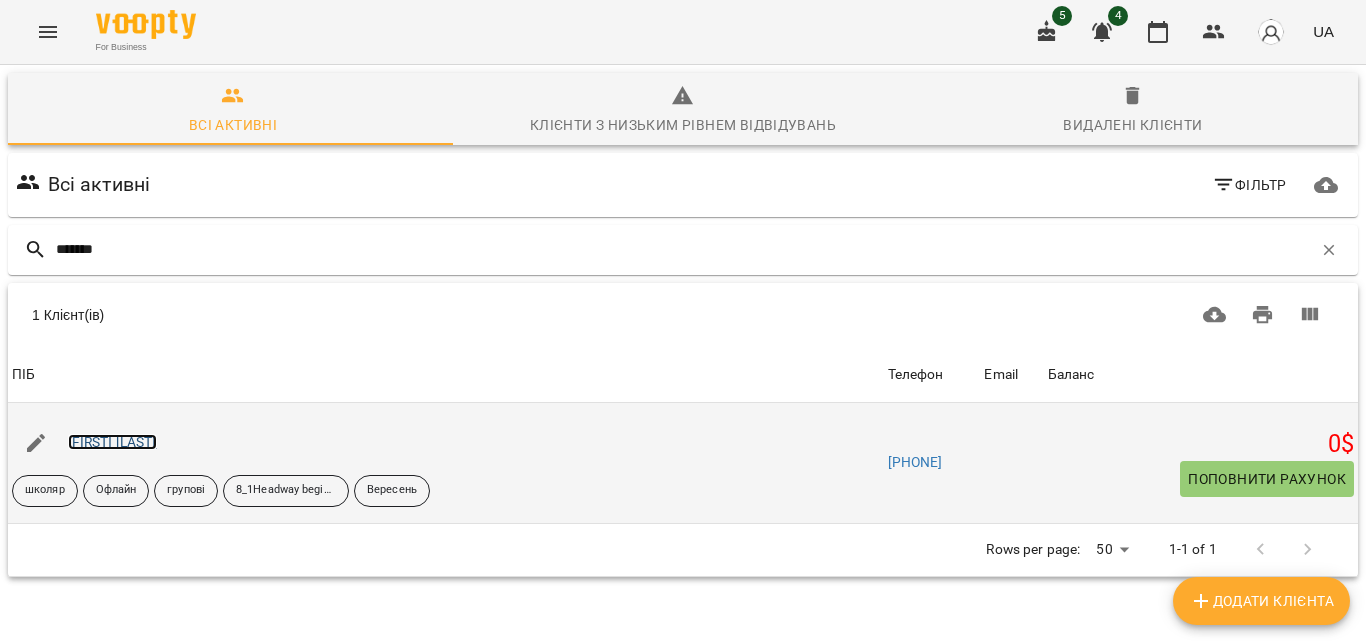 click on "[FIRST] [LAST]" at bounding box center (112, 442) 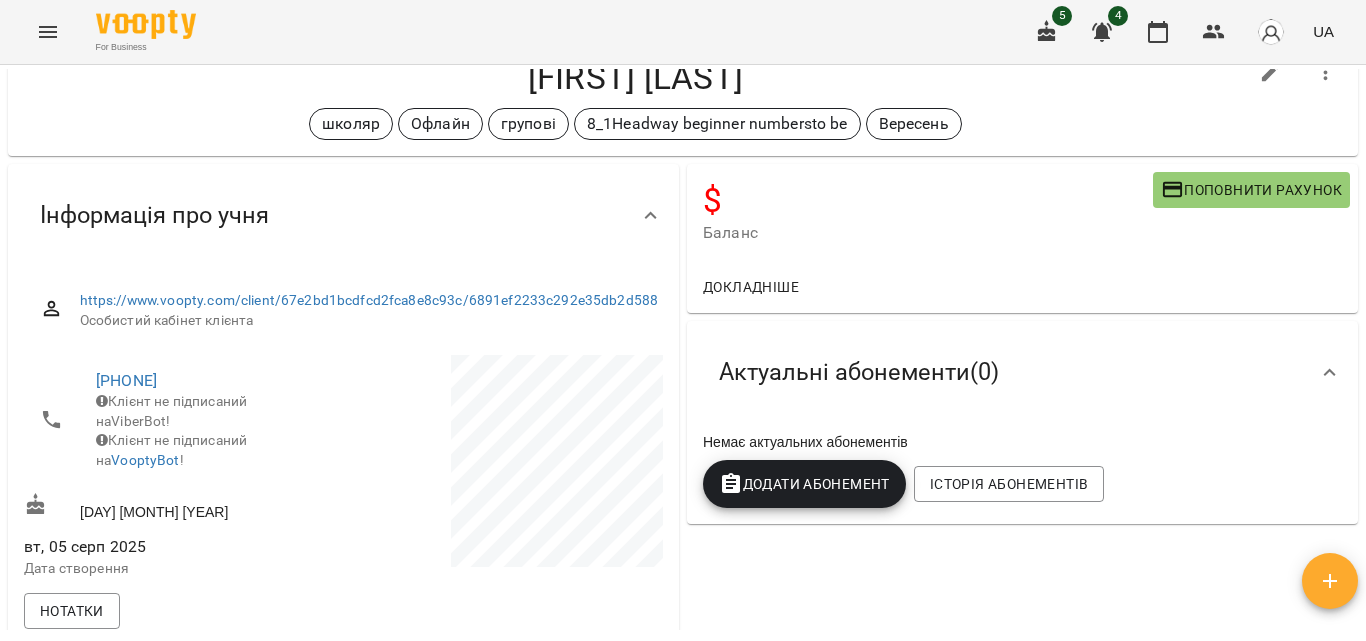 scroll, scrollTop: 0, scrollLeft: 0, axis: both 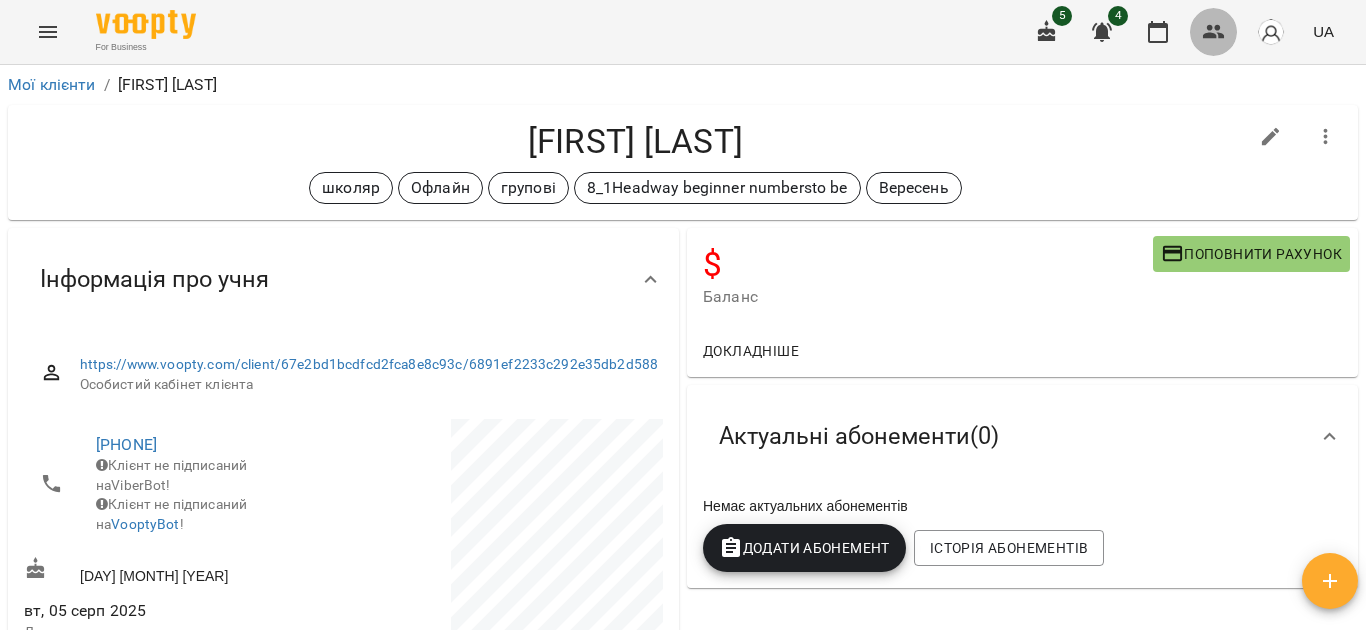 click 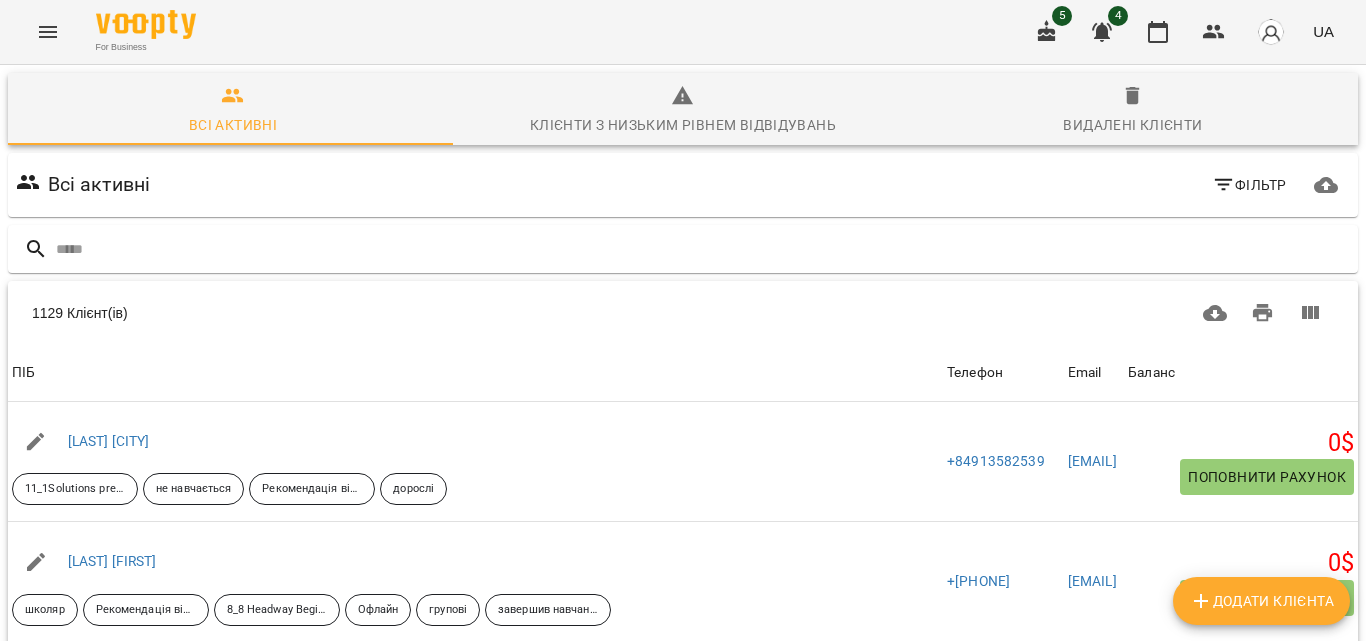 click on "Додати клієнта" at bounding box center (1261, 601) 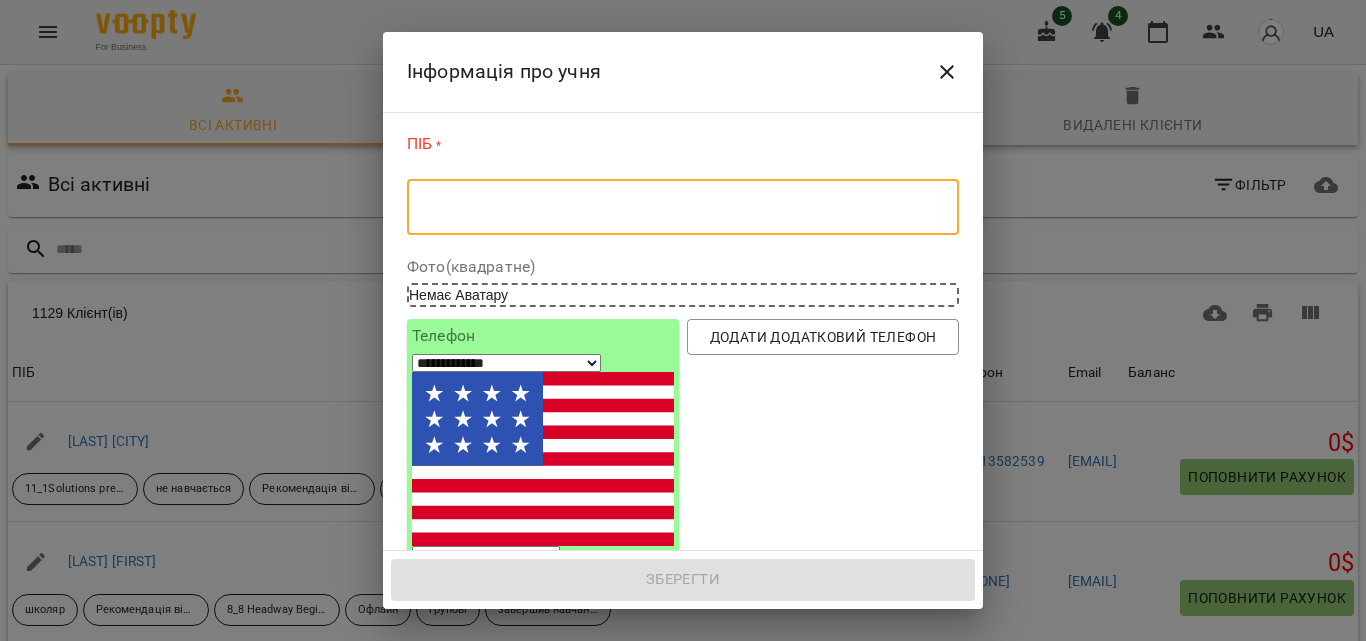 click at bounding box center [683, 207] 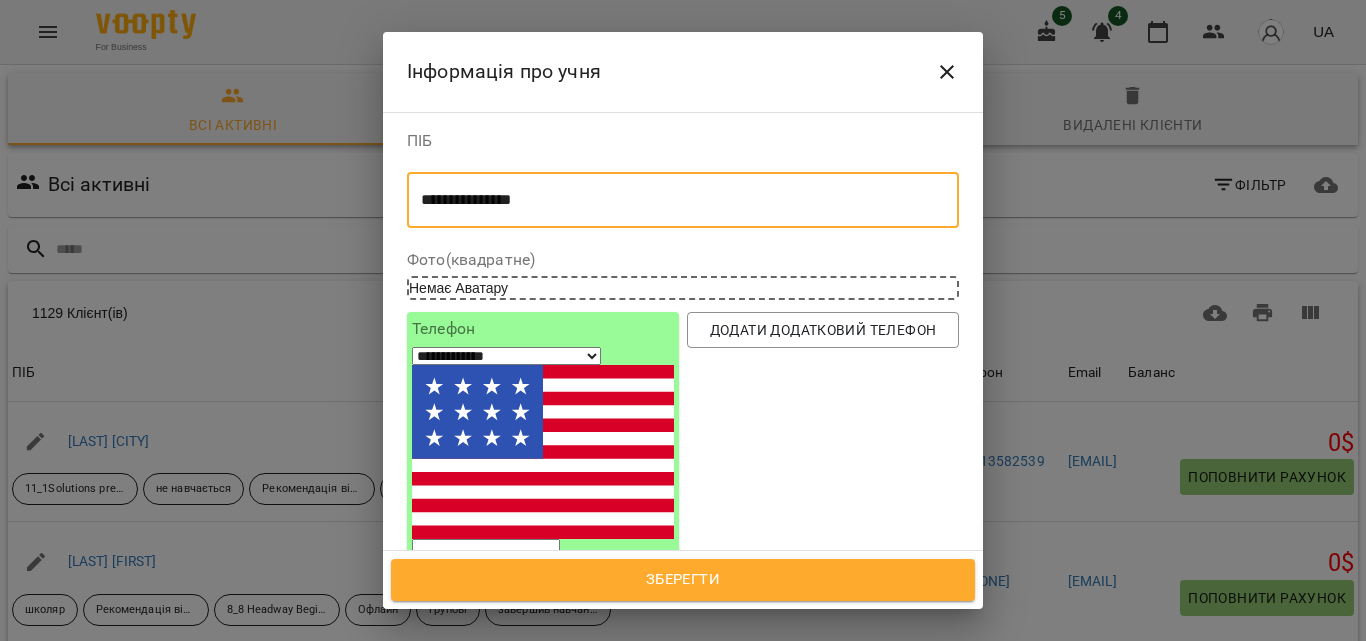 type on "**********" 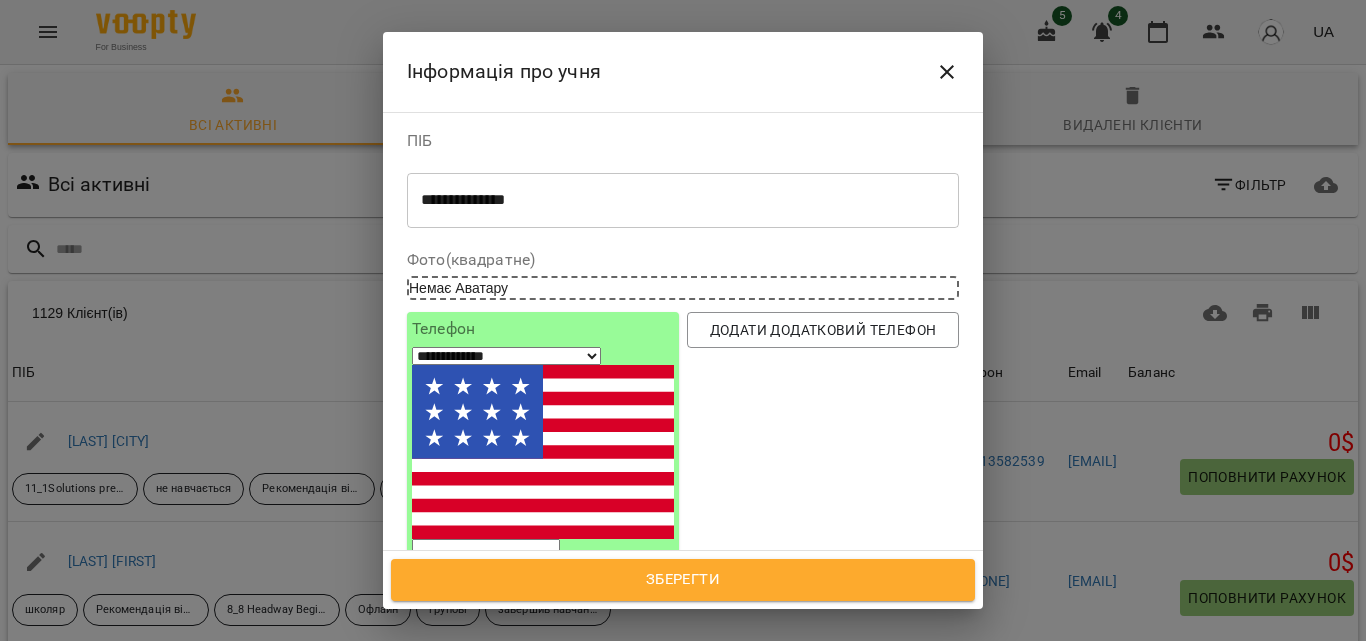 click at bounding box center (486, 552) 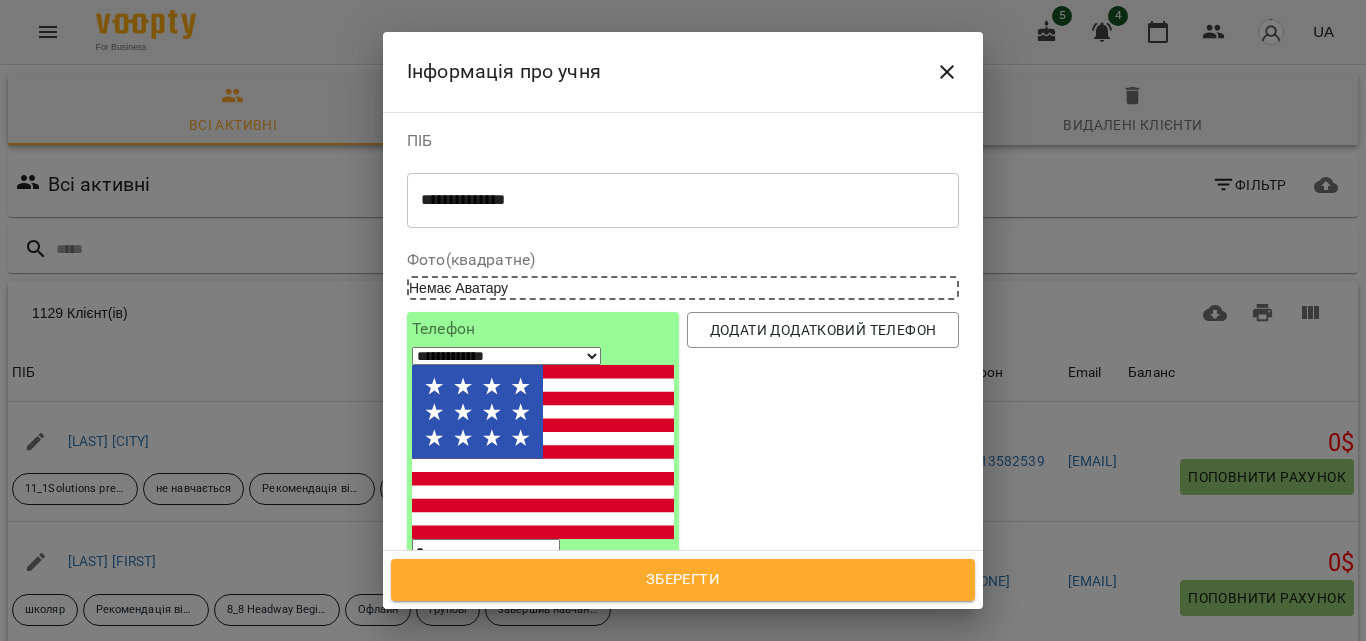 select on "**" 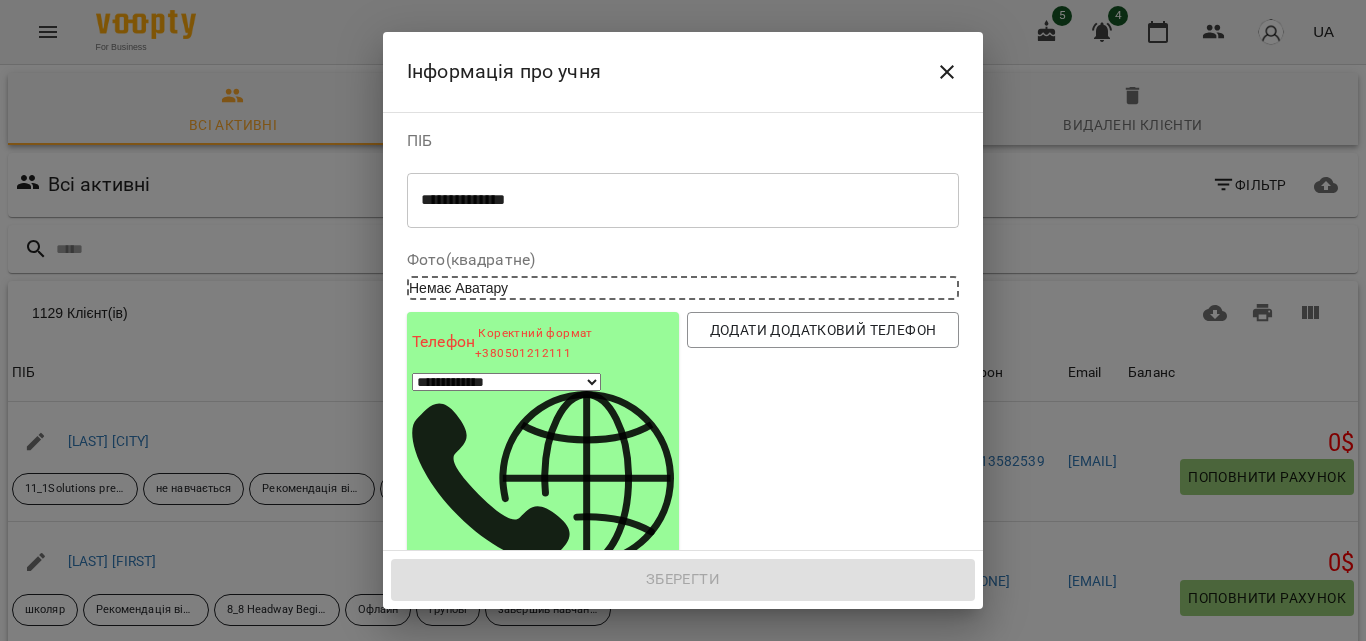 type on "***" 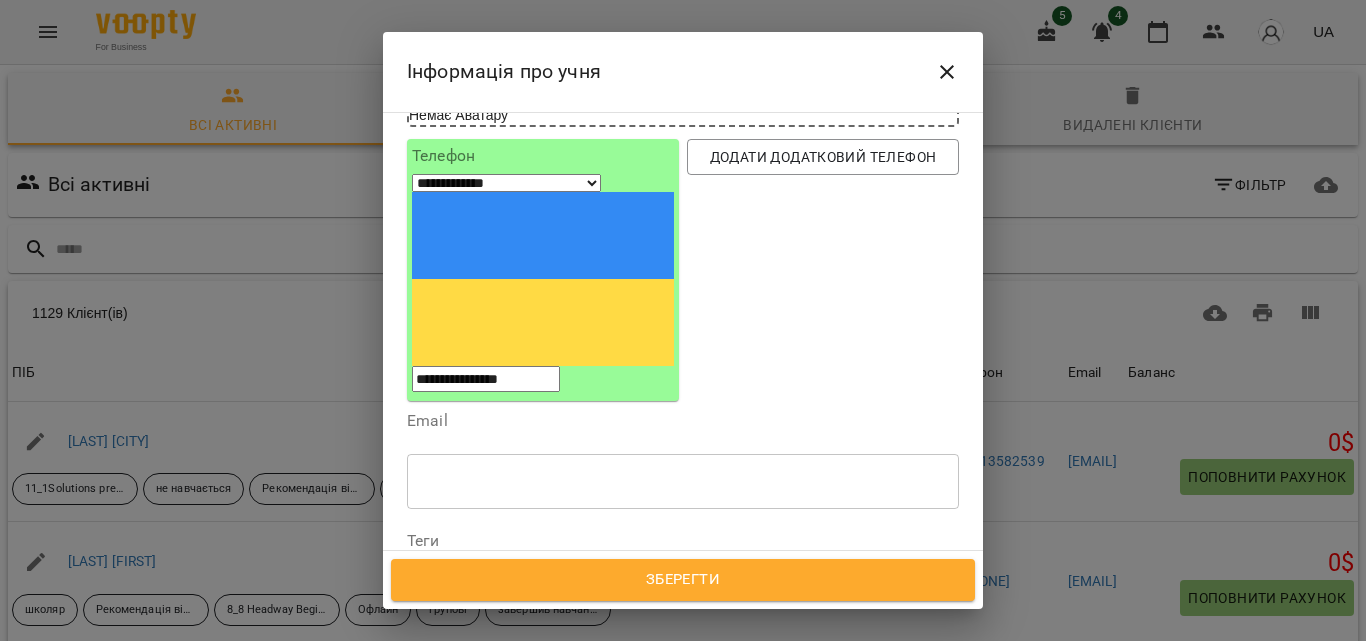 scroll, scrollTop: 199, scrollLeft: 0, axis: vertical 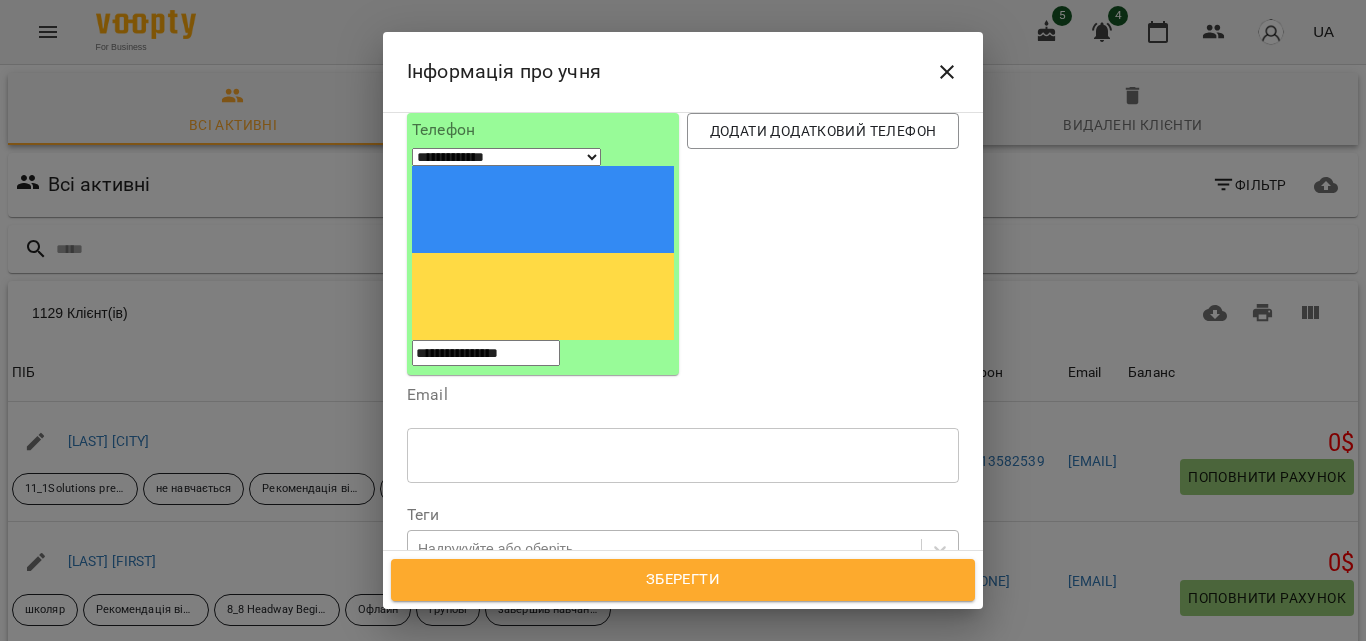 type on "**********" 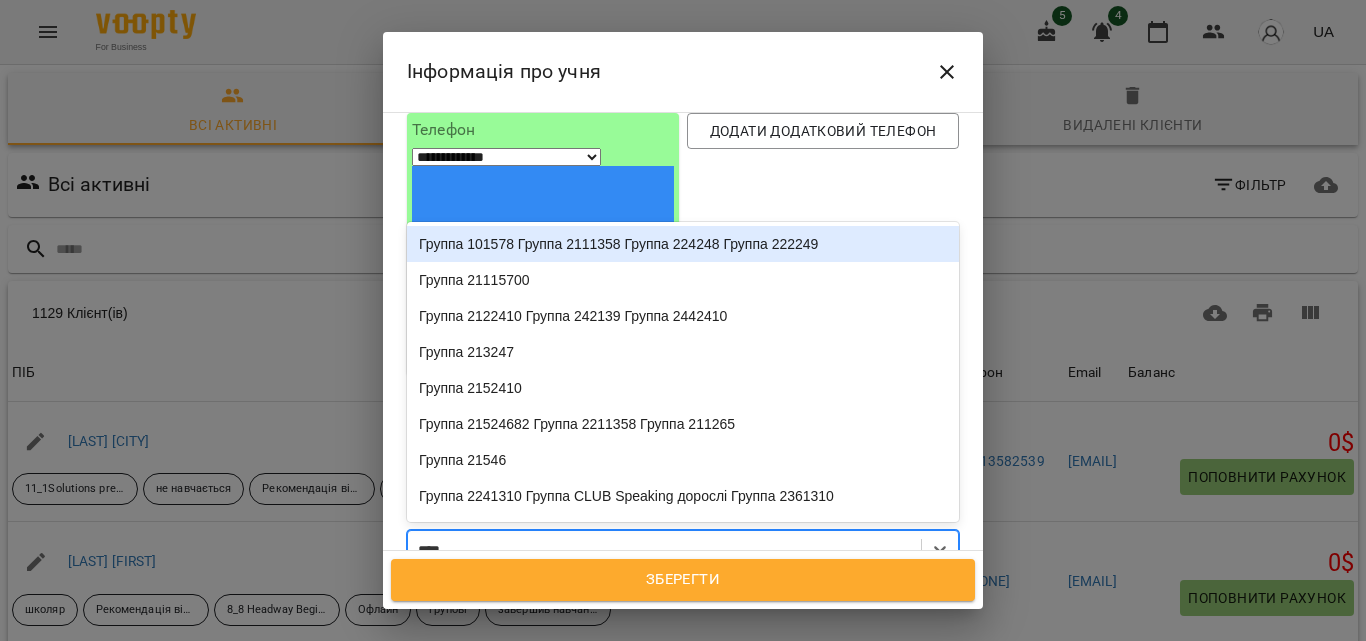 type on "*****" 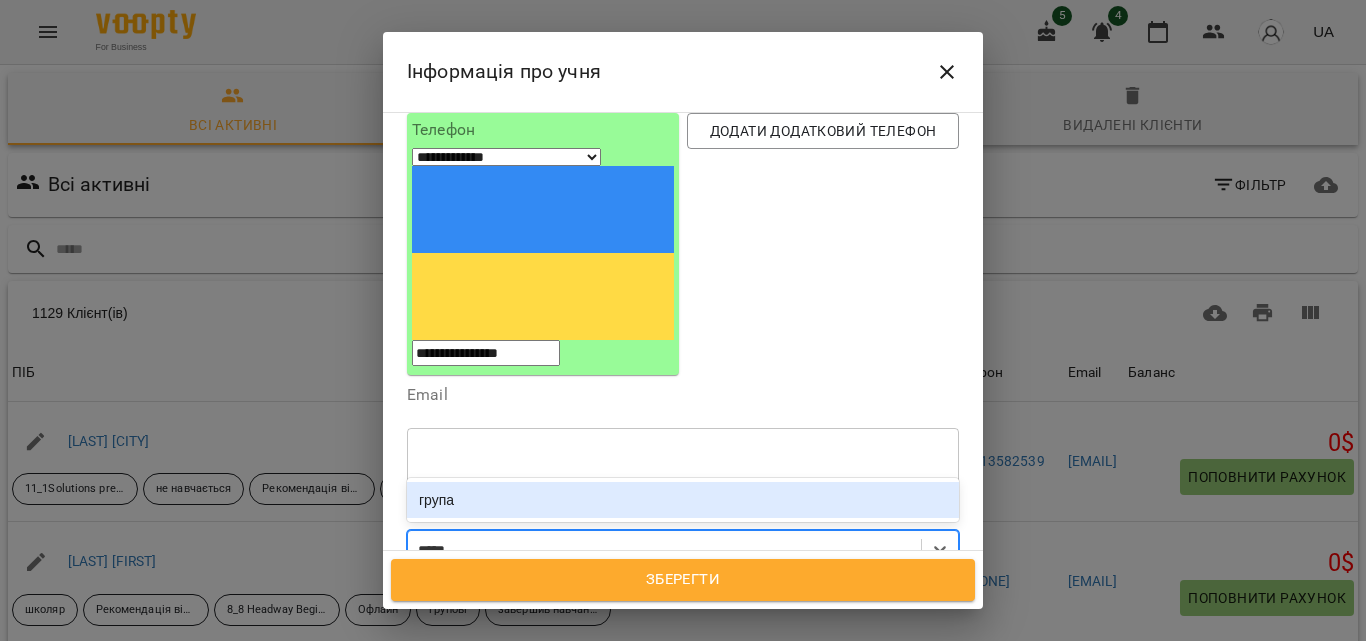 click on "група" at bounding box center [683, 500] 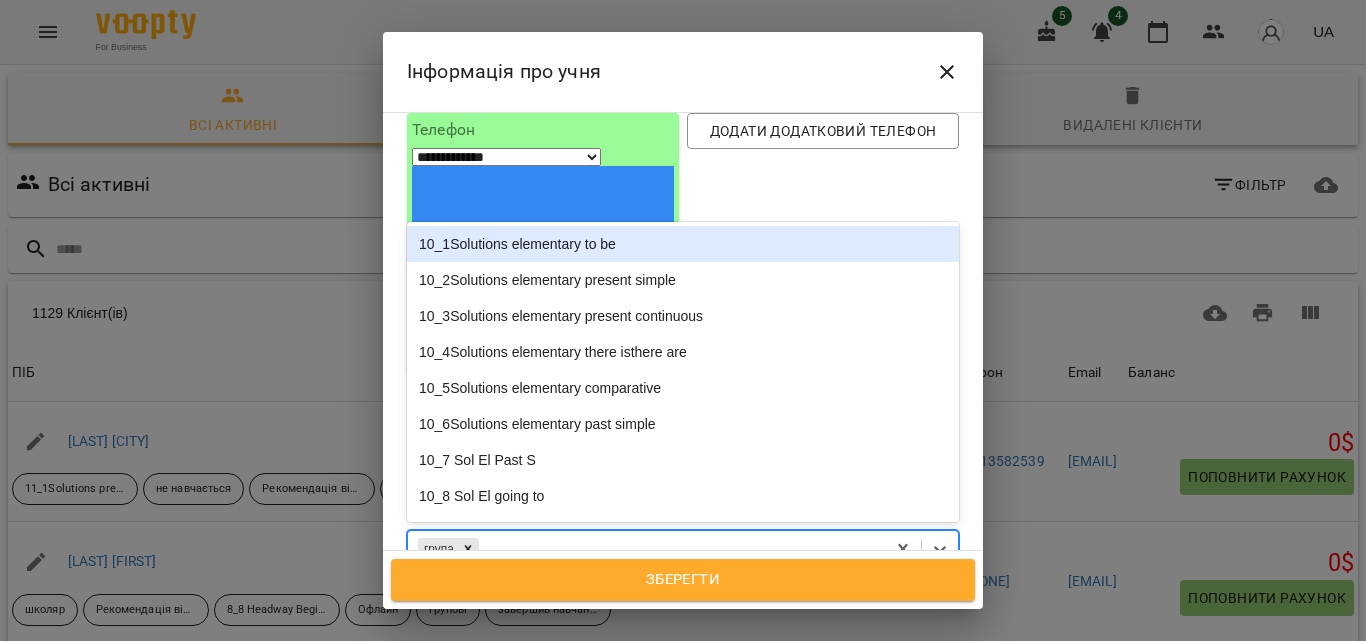 click on "група" at bounding box center [646, 549] 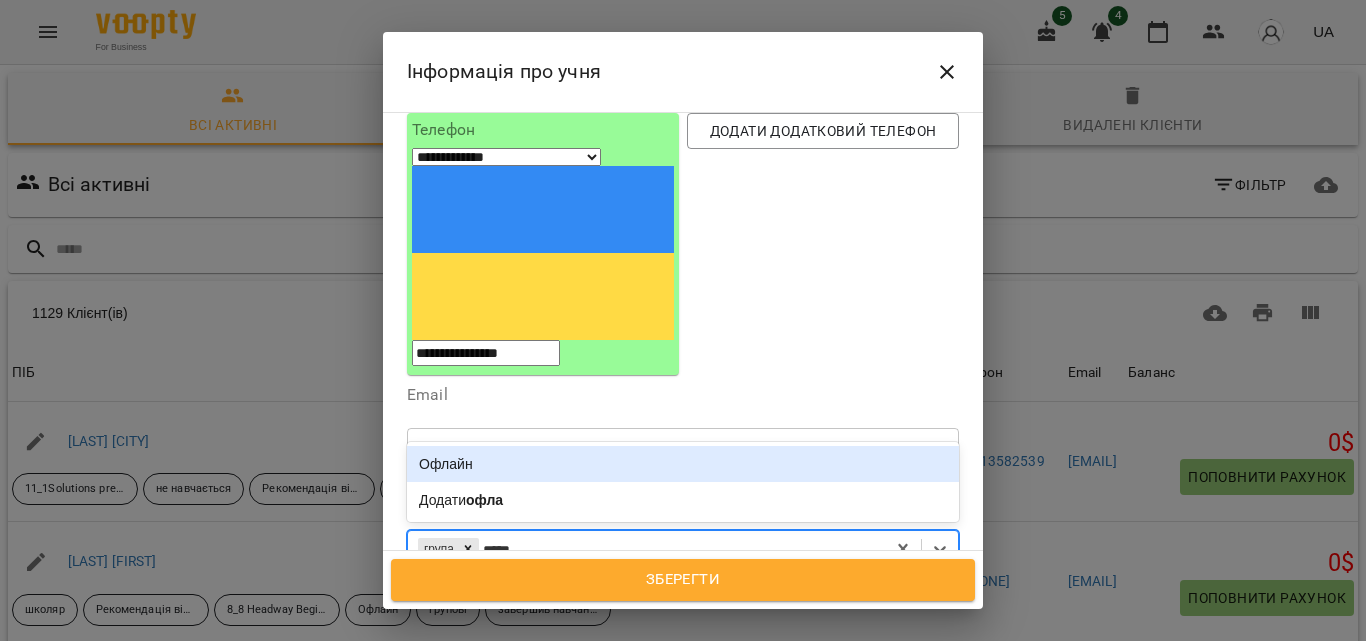type on "******" 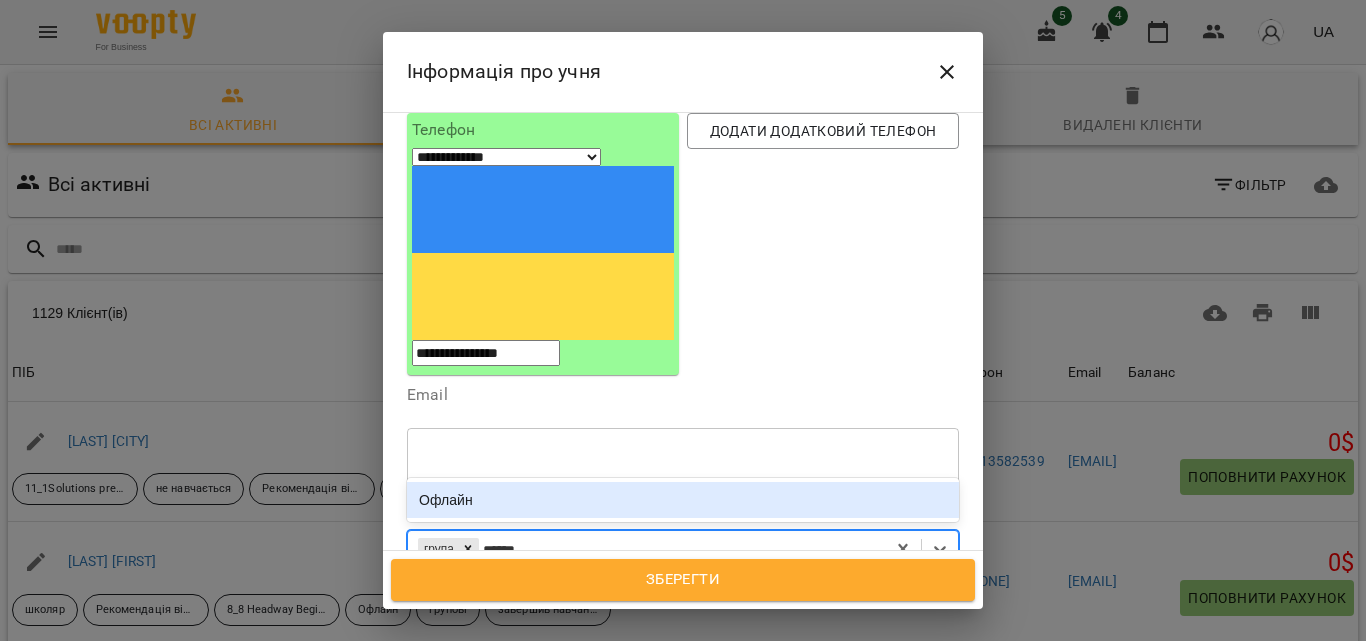 click on "Офлайн" at bounding box center (683, 500) 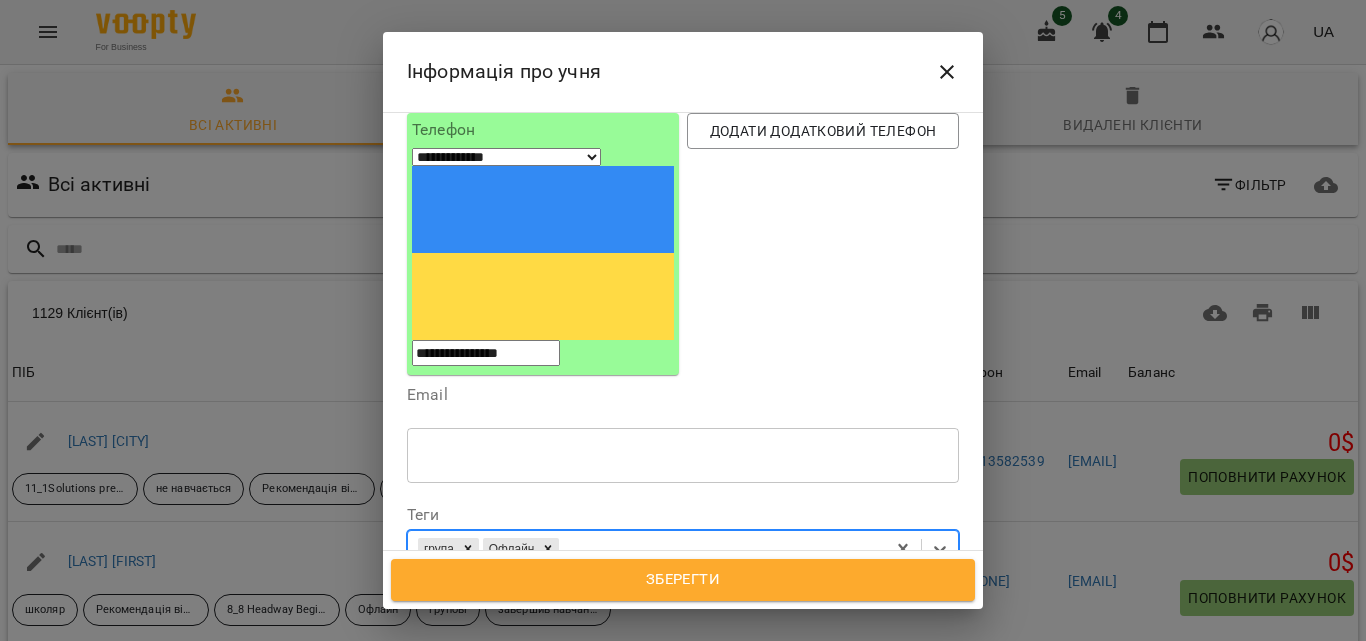 click on "група Офлайн" at bounding box center [646, 549] 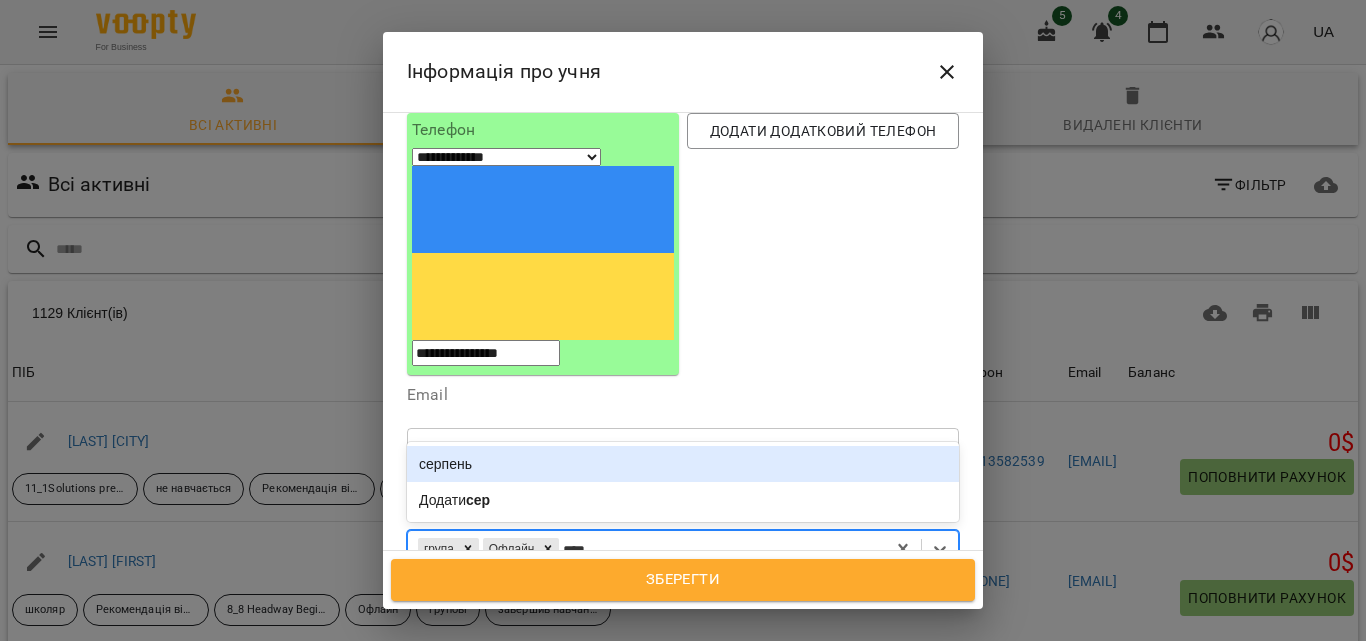 type on "*****" 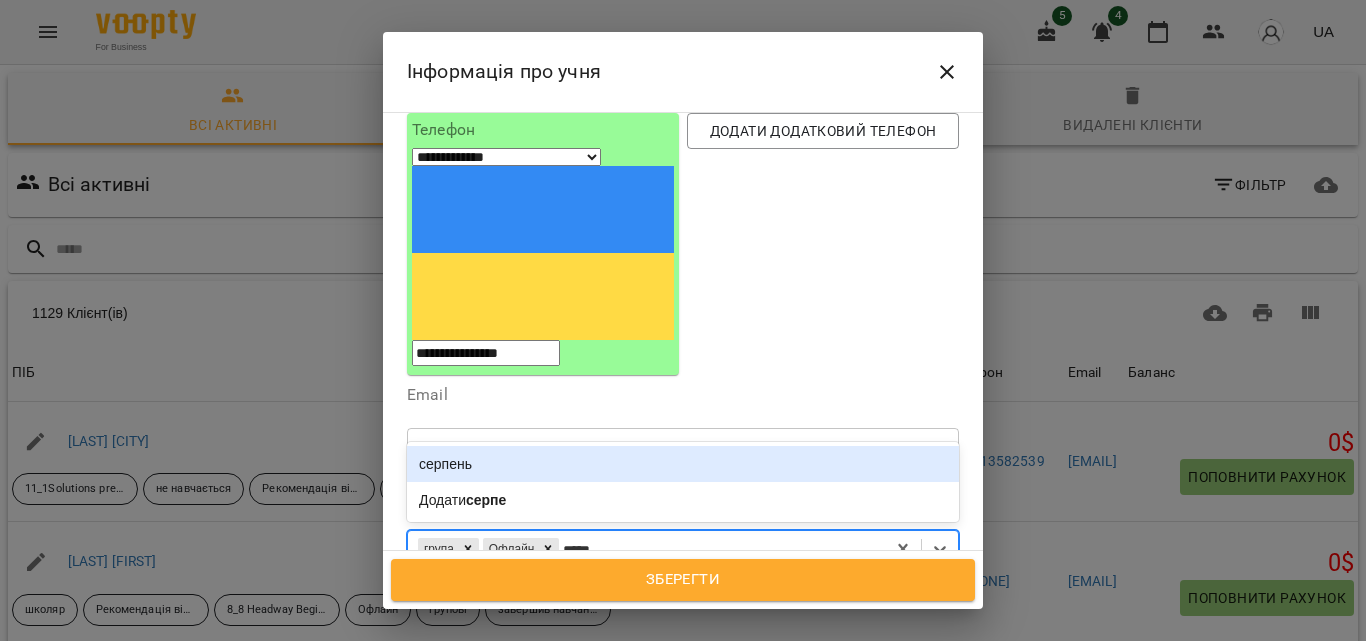 click on "серпень" at bounding box center (683, 464) 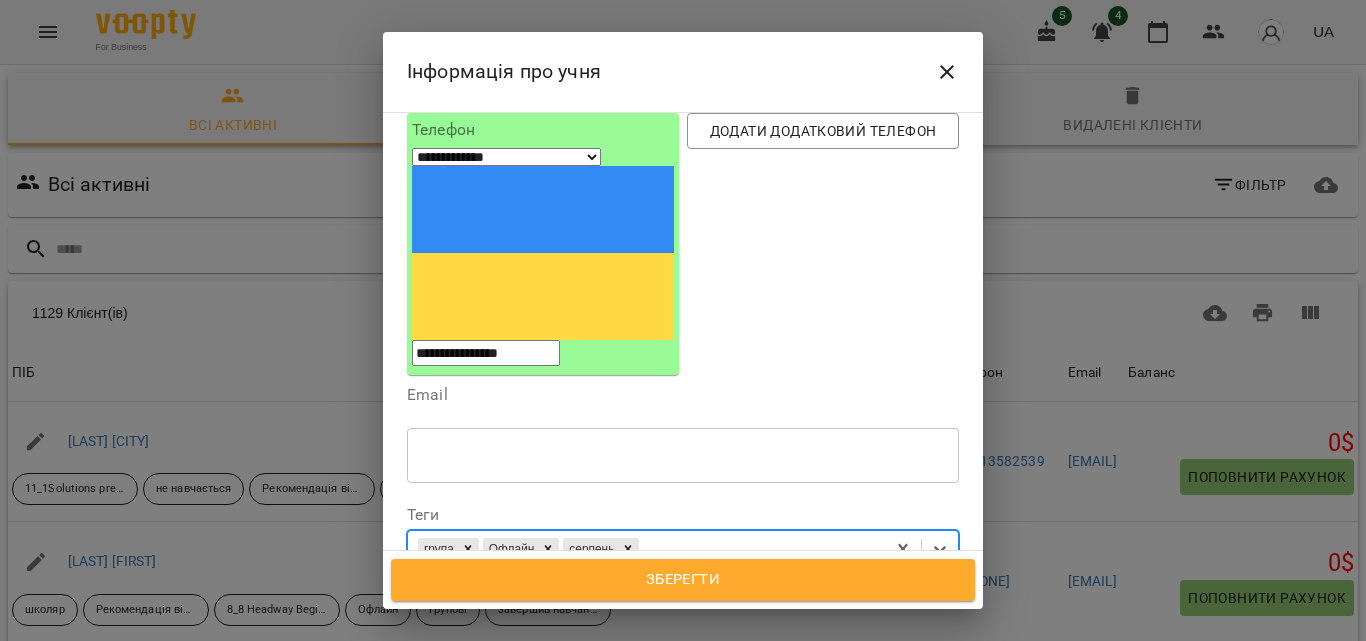 click on "група Офлайн серпень" at bounding box center (646, 549) 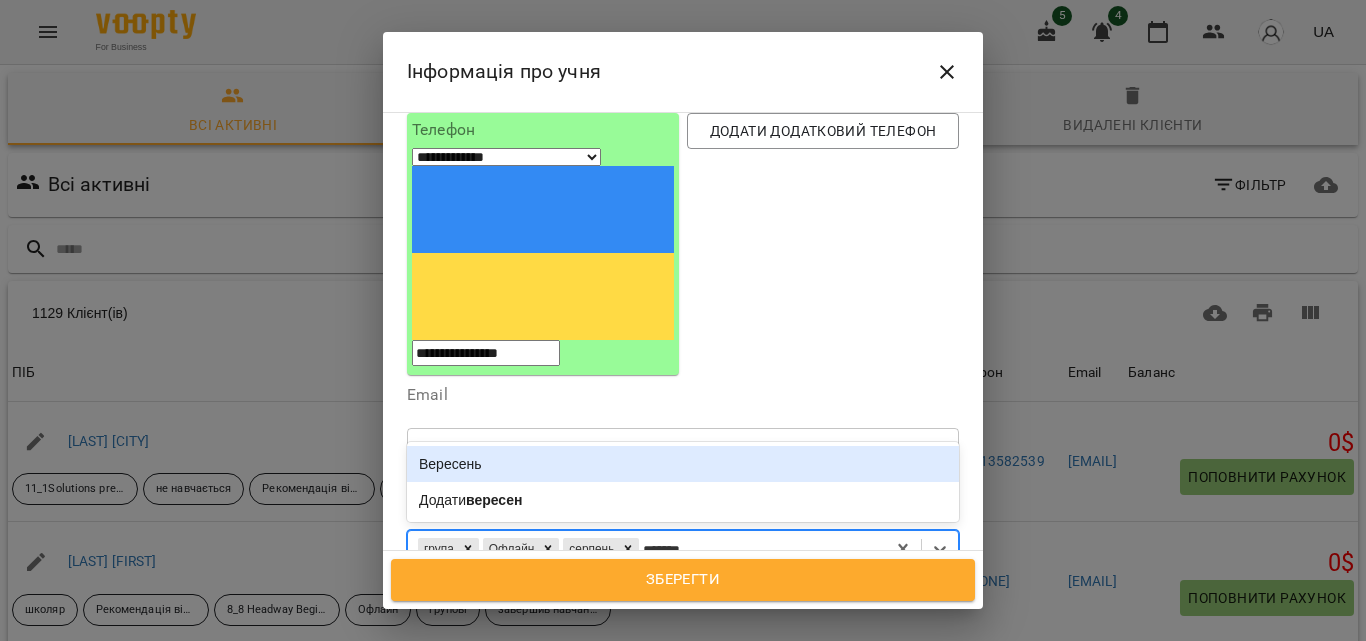 type on "********" 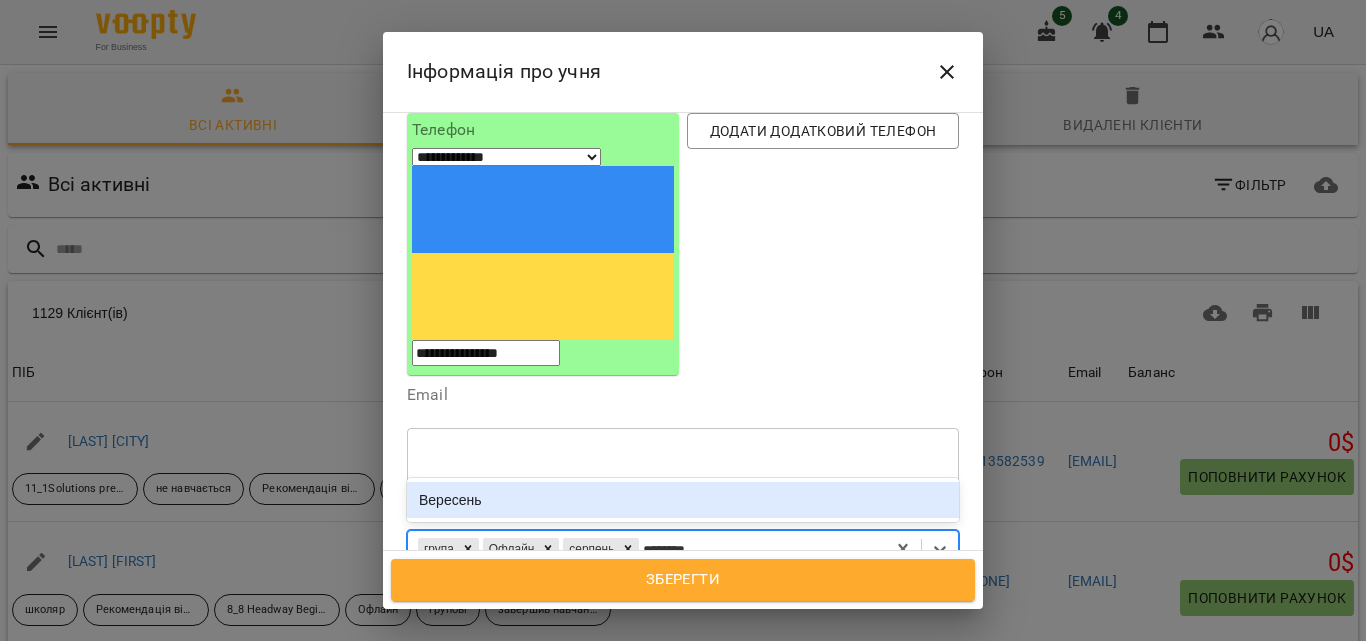click on "Вересень" at bounding box center [683, 500] 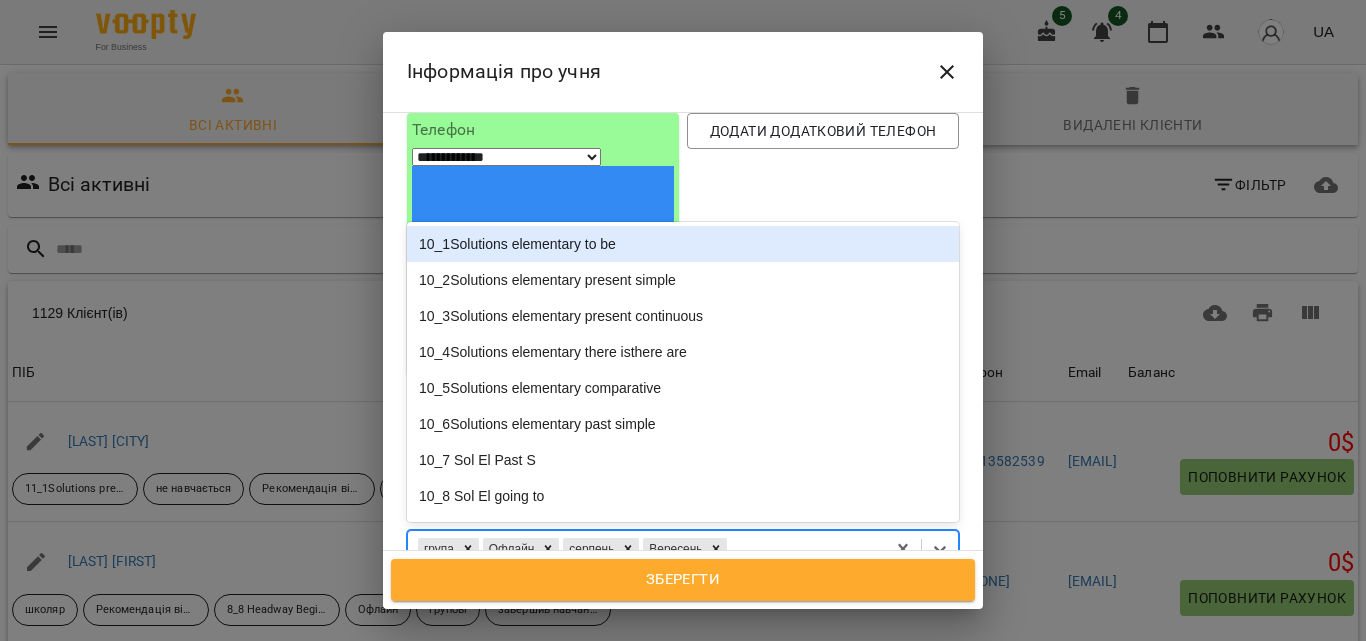 click on "група Офлайн серпень Вересень" at bounding box center (646, 549) 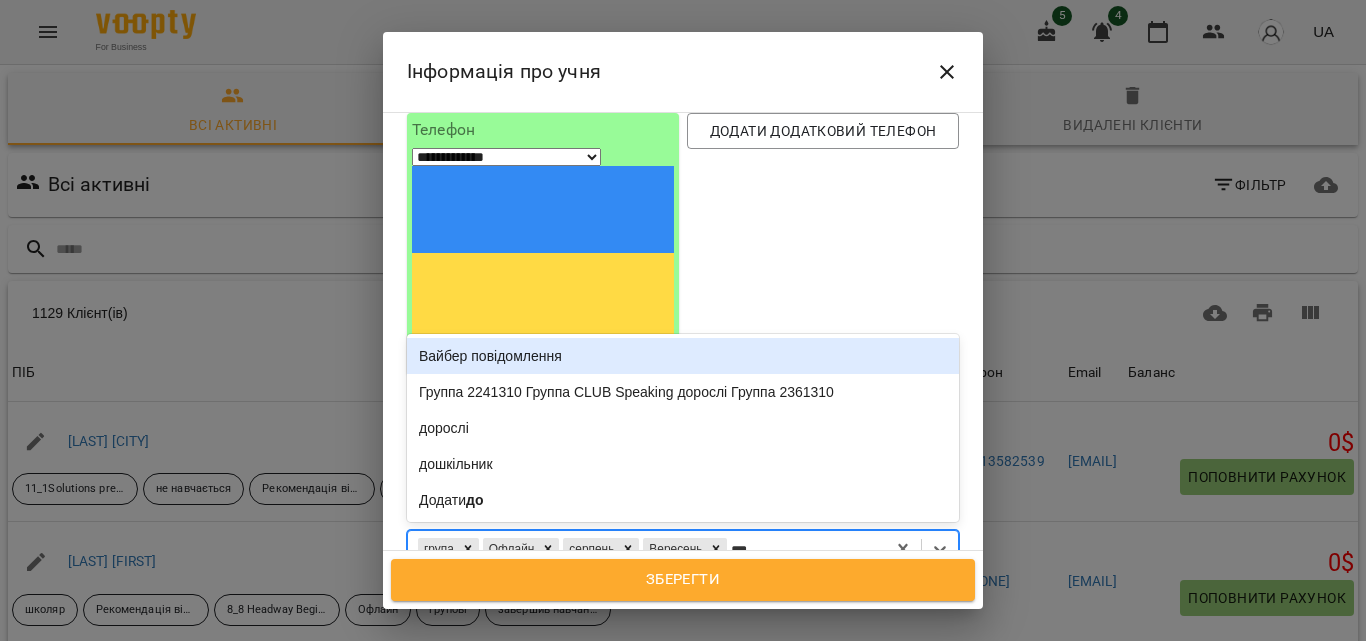 type on "****" 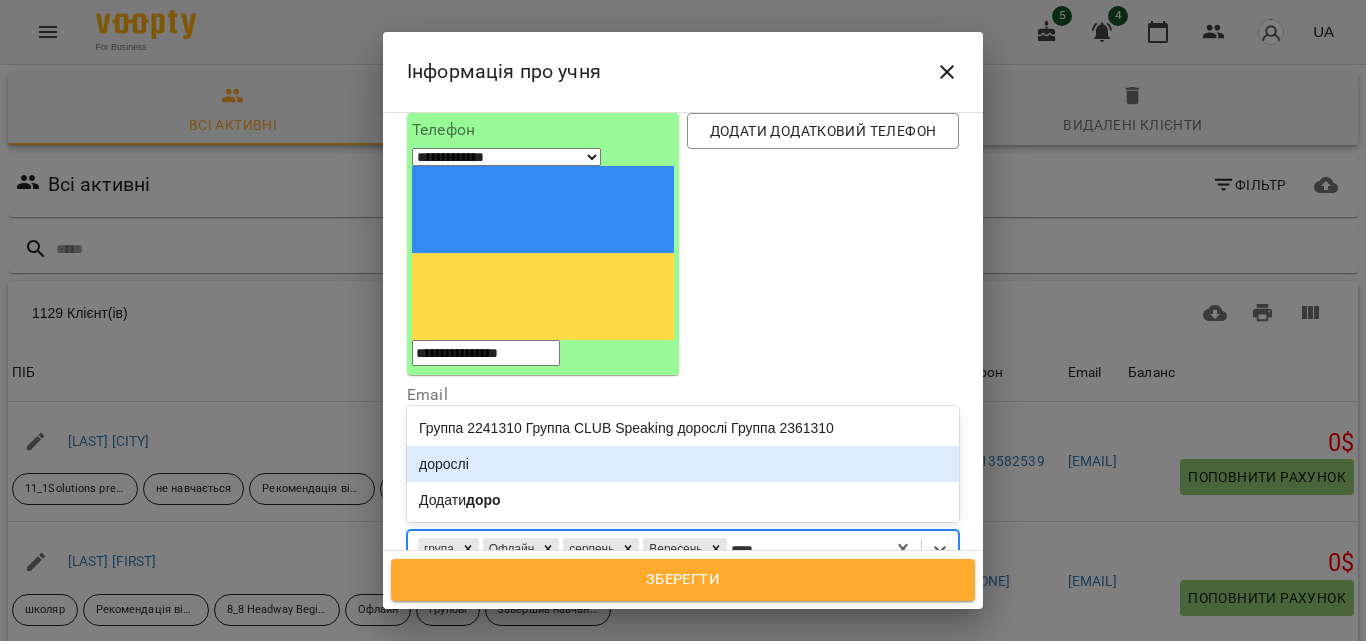 click on "дорослі" at bounding box center [683, 464] 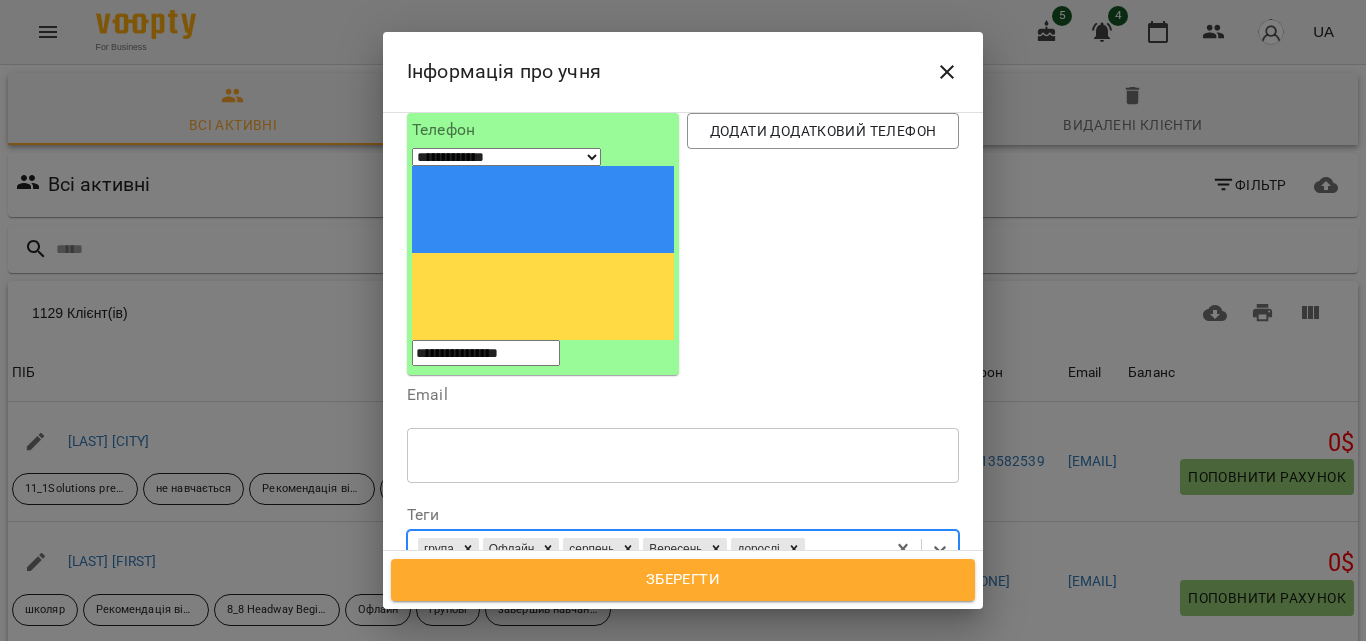 click on "група Офлайн серпень Вересень дорослі" at bounding box center (646, 549) 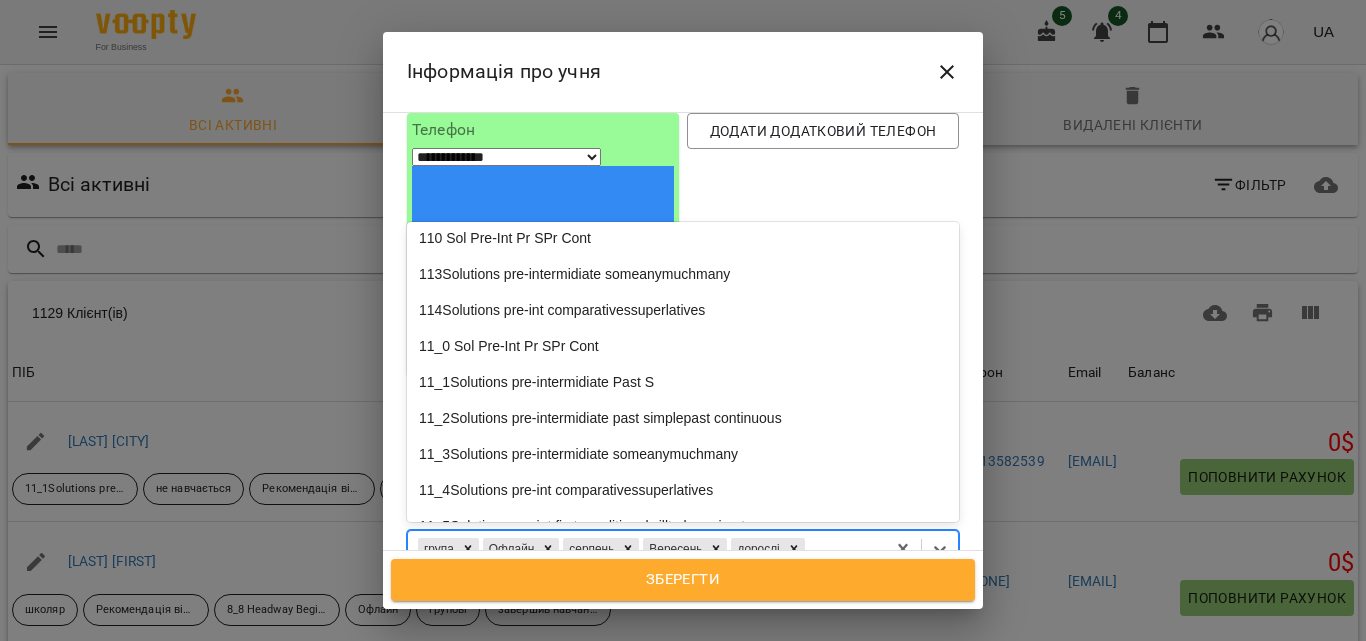 scroll, scrollTop: 293, scrollLeft: 0, axis: vertical 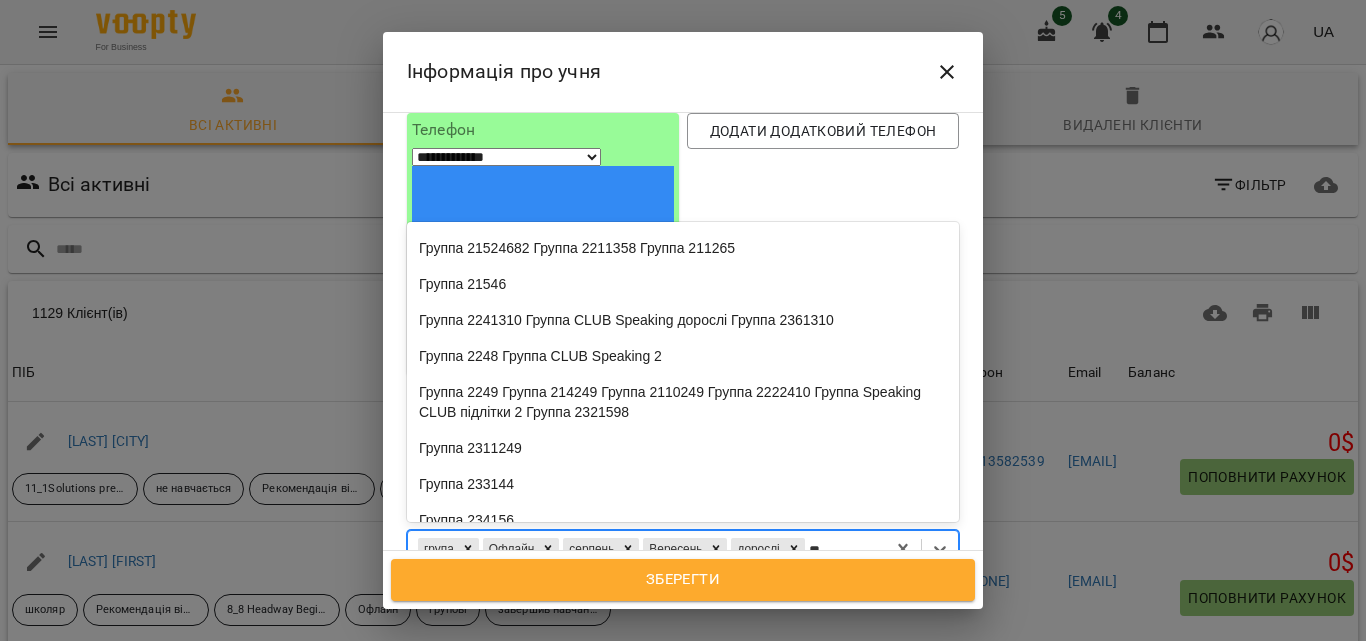type on "*" 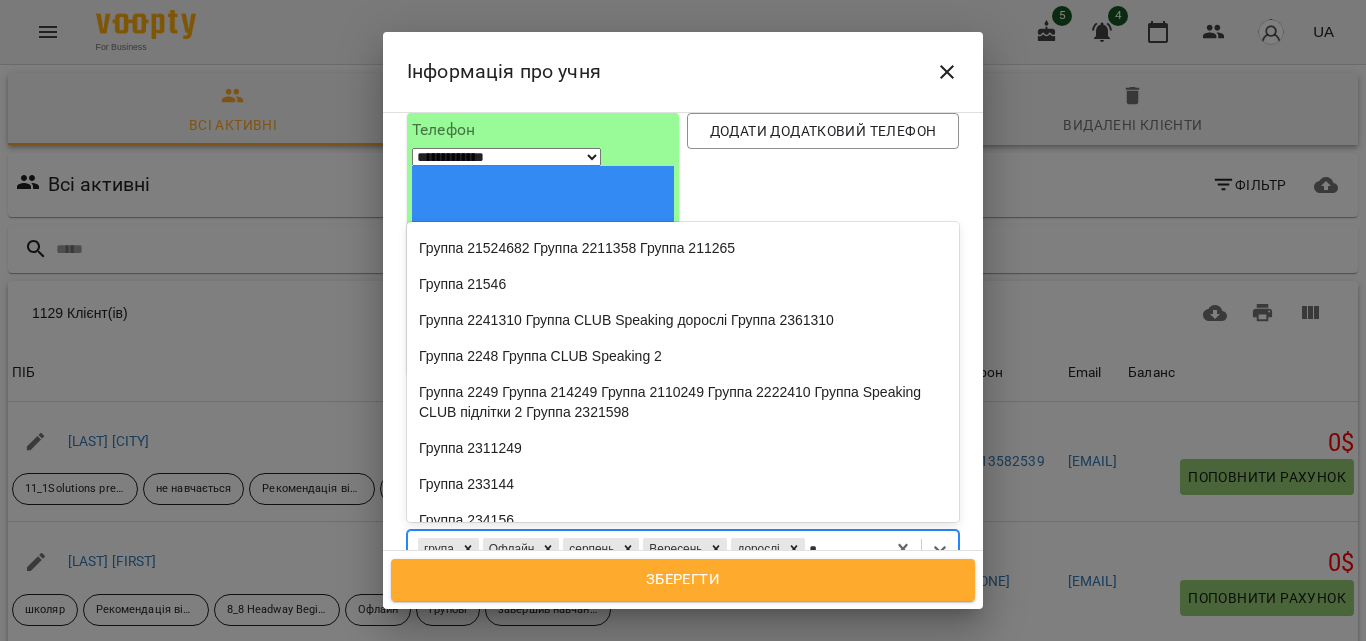 scroll, scrollTop: 293, scrollLeft: 0, axis: vertical 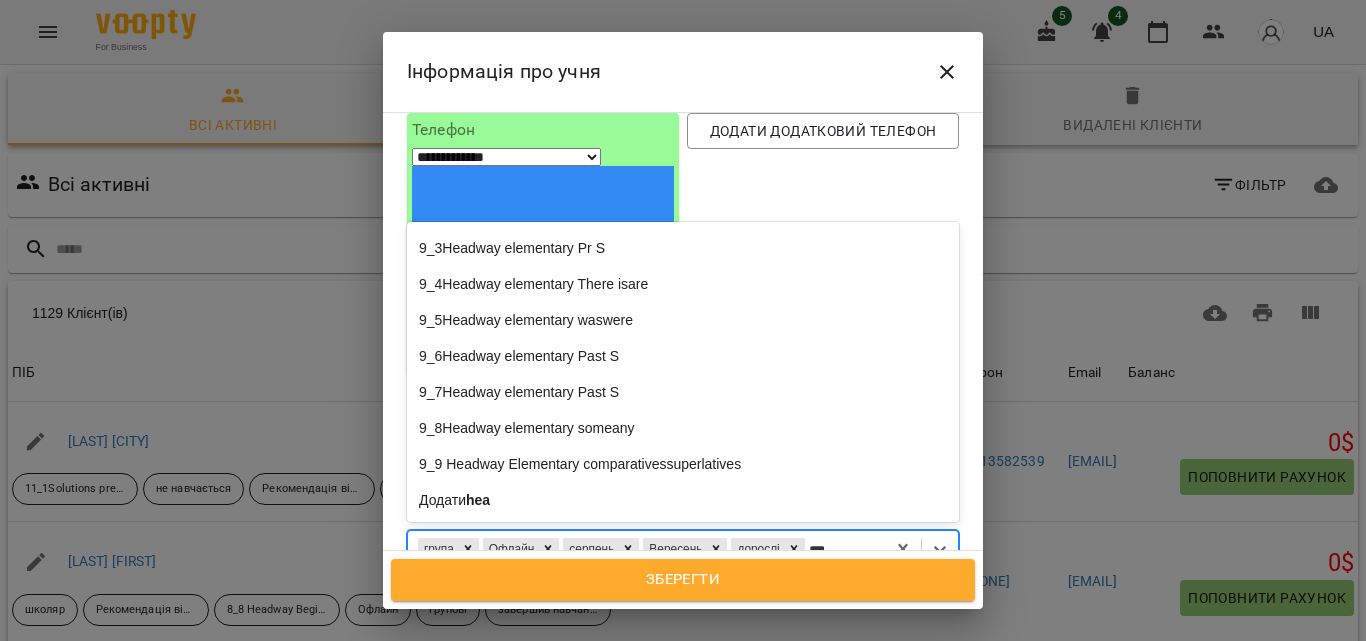 type on "****" 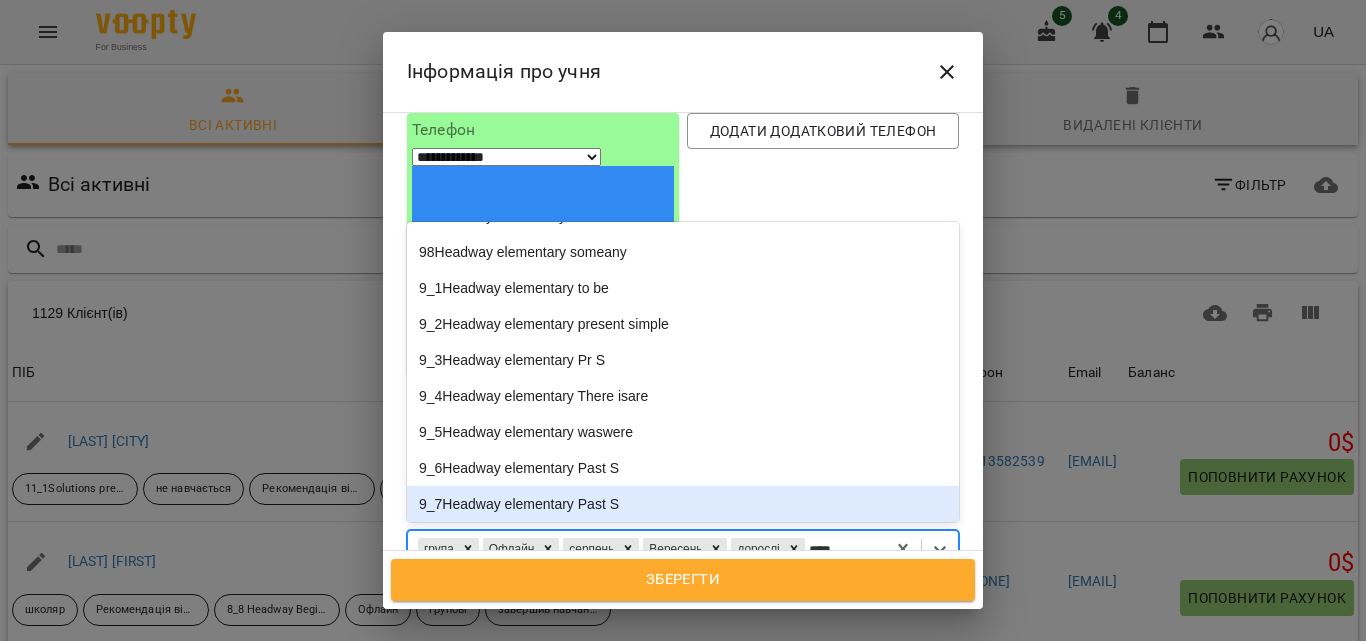 scroll, scrollTop: 801, scrollLeft: 0, axis: vertical 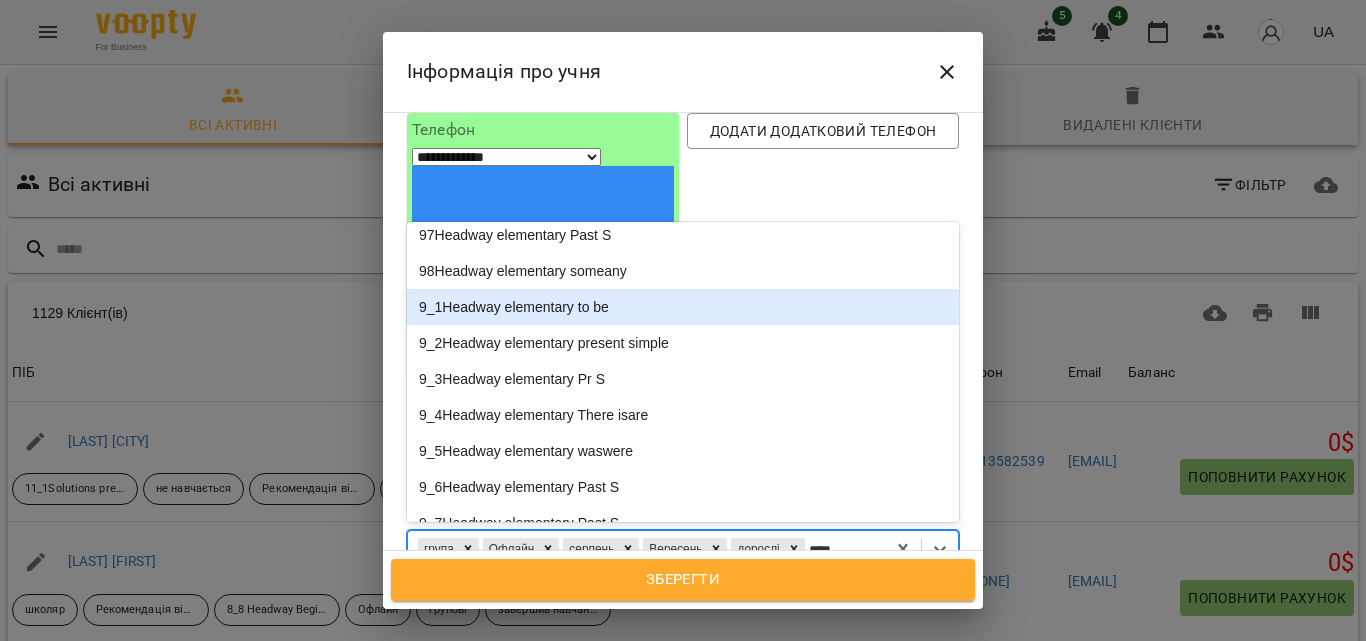 click on "9_1Headway elementary to be" at bounding box center (683, 307) 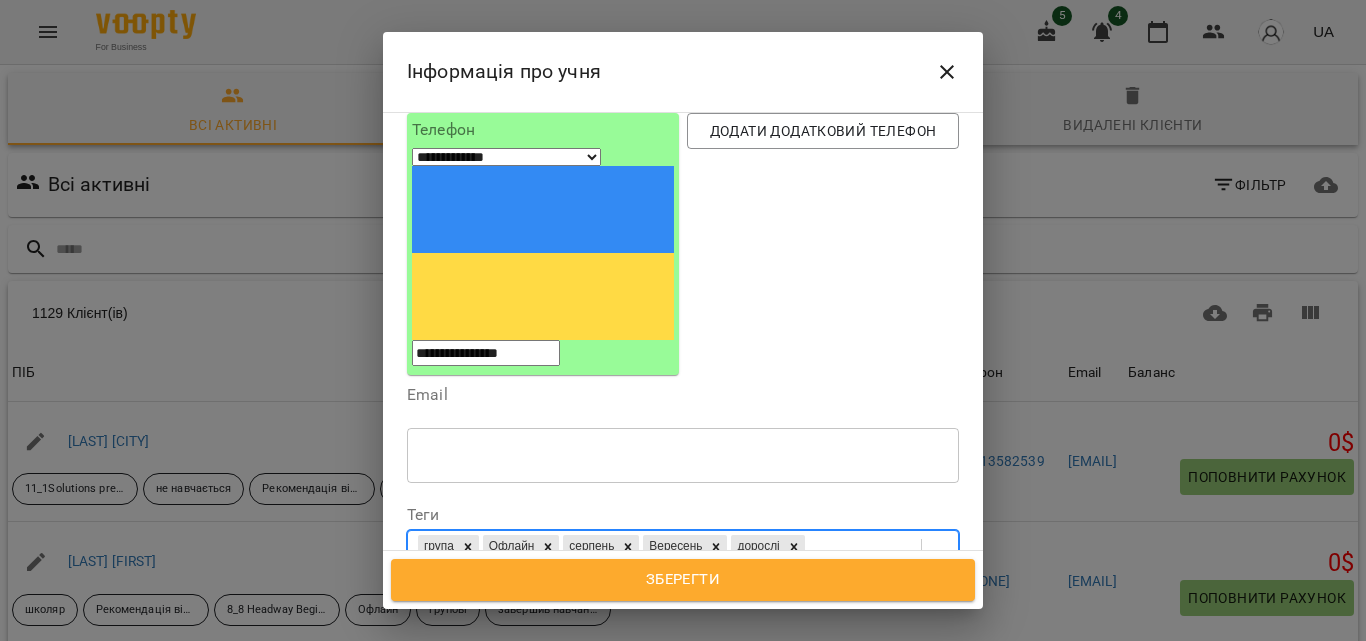 click on "група Офлайн серпень Вересень дорослі 9_1Headway elementary to be" at bounding box center (646, 561) 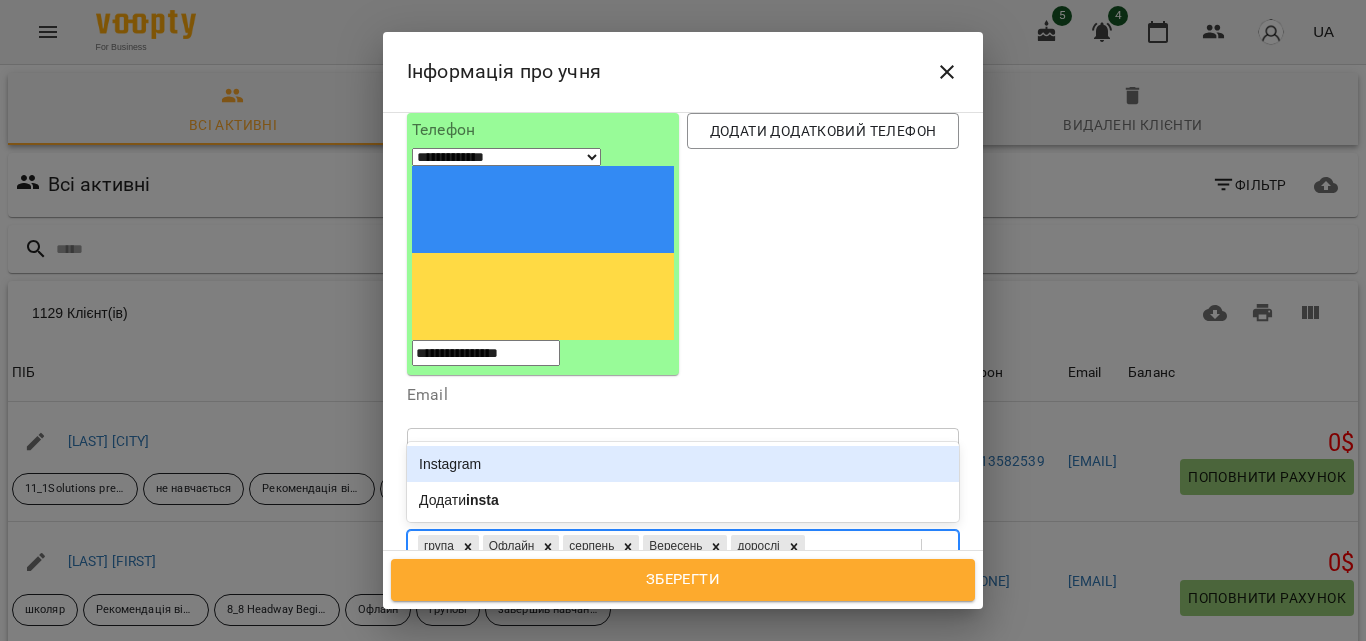 type on "*****" 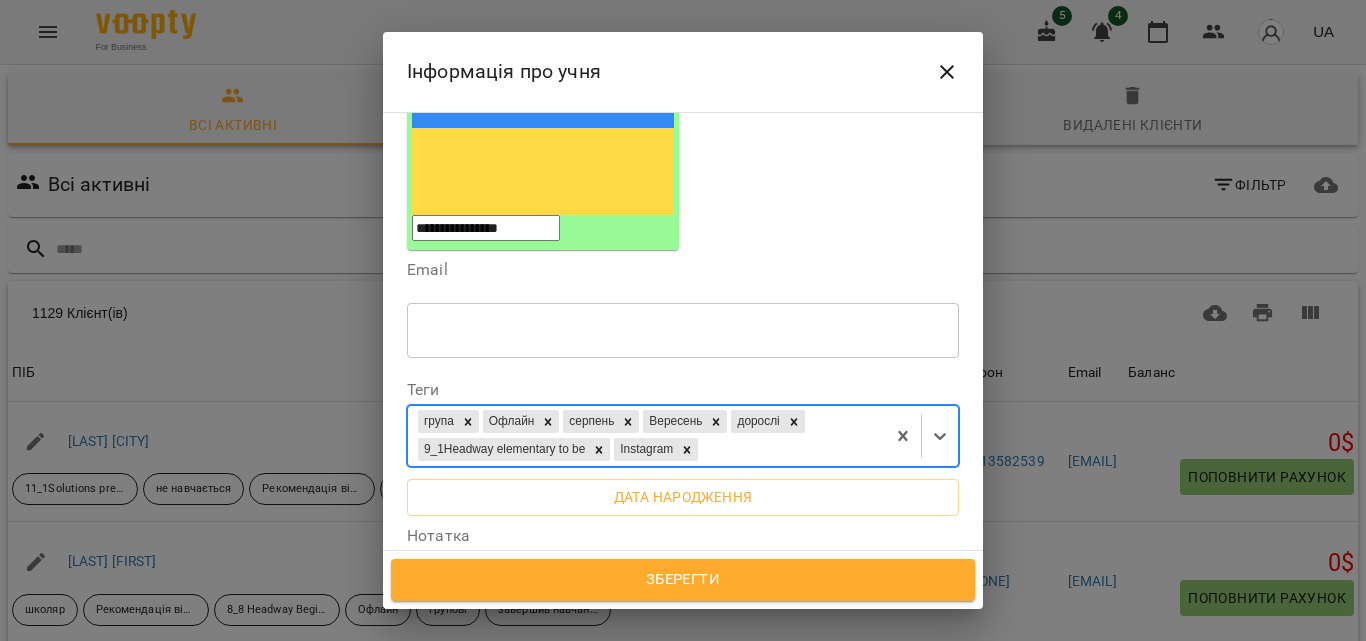 scroll, scrollTop: 345, scrollLeft: 0, axis: vertical 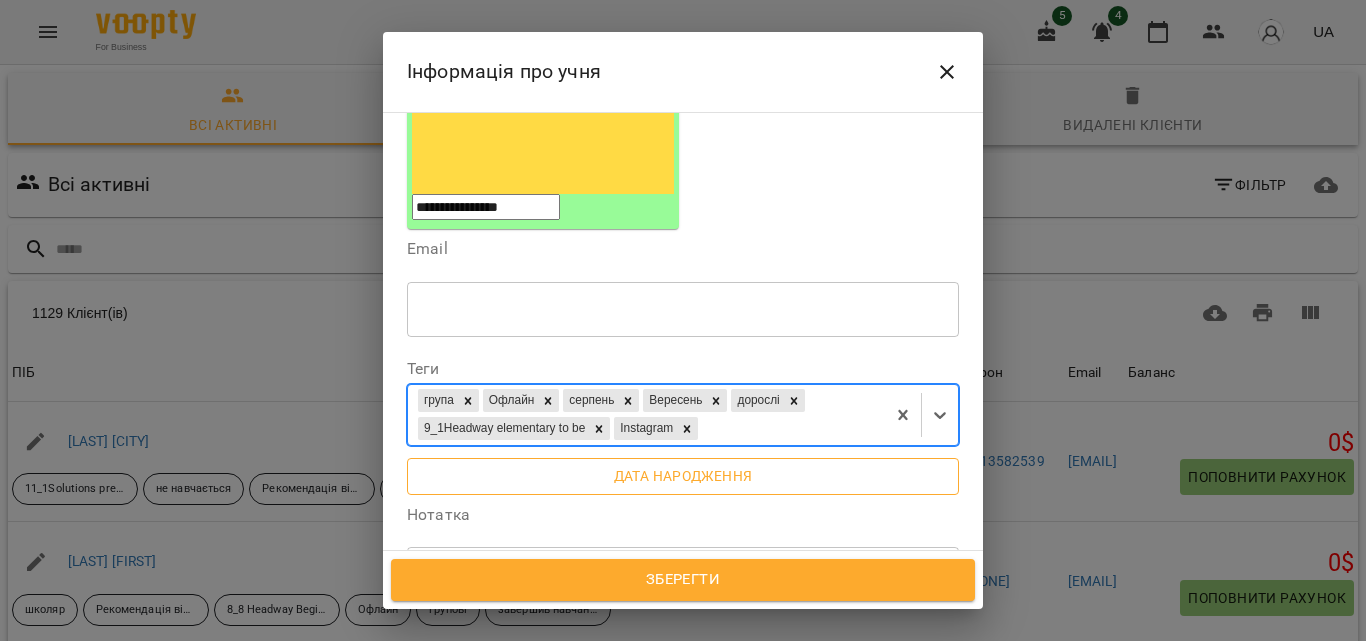 click on "Дата народження" at bounding box center (683, 476) 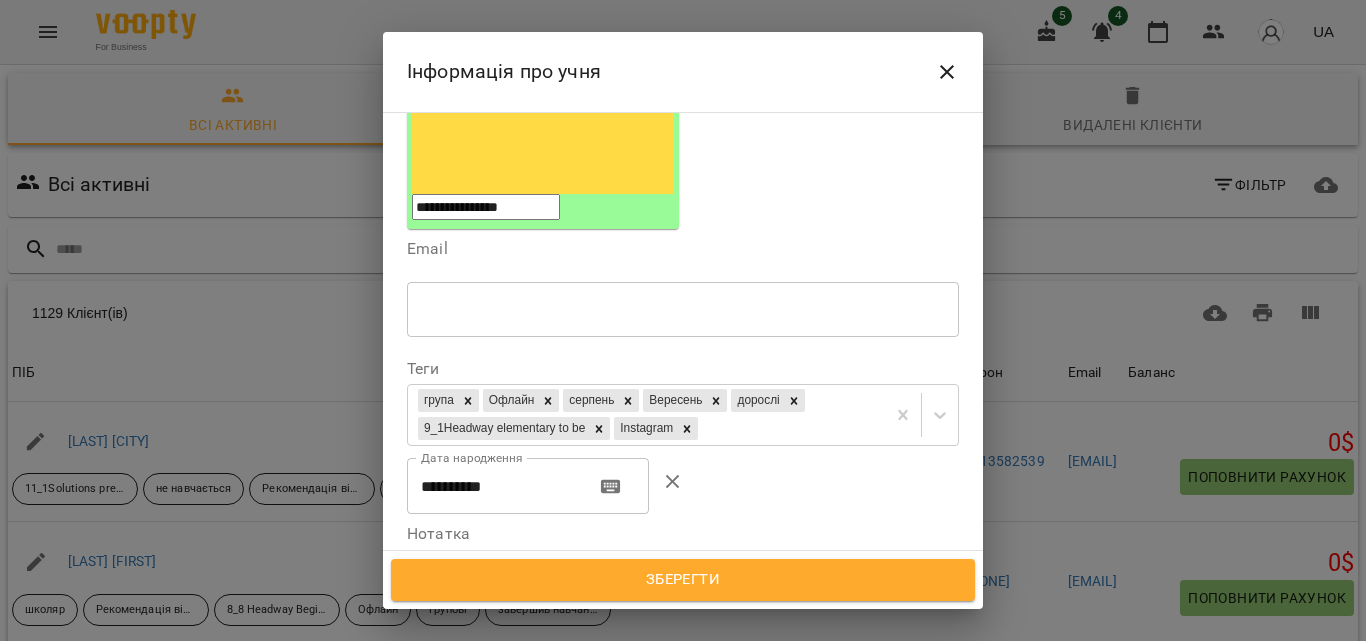 click on "**********" at bounding box center [493, 486] 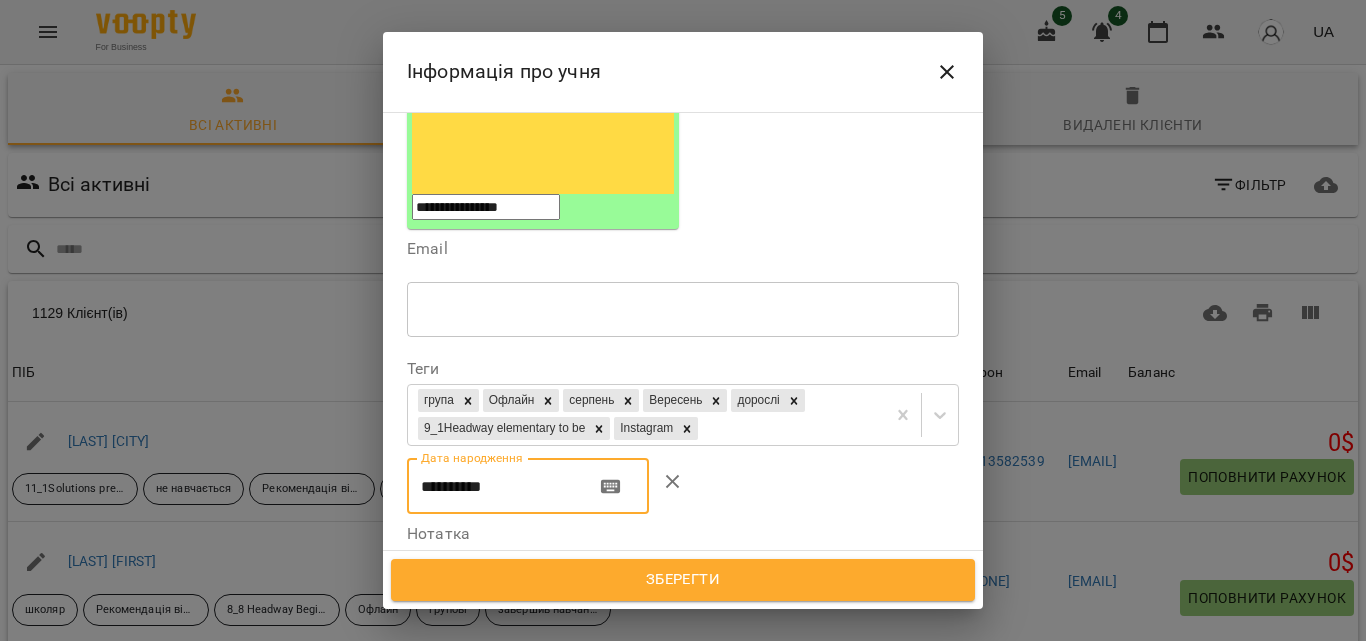 drag, startPoint x: 458, startPoint y: 323, endPoint x: 445, endPoint y: 323, distance: 13 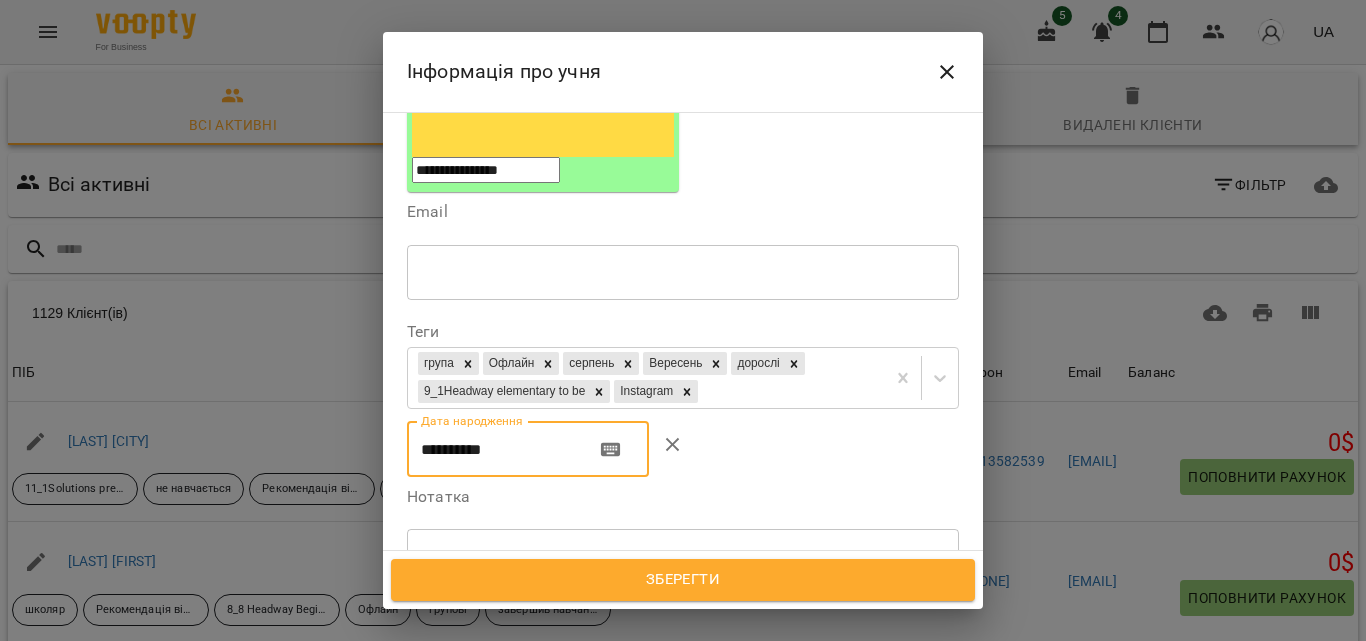 scroll, scrollTop: 401, scrollLeft: 0, axis: vertical 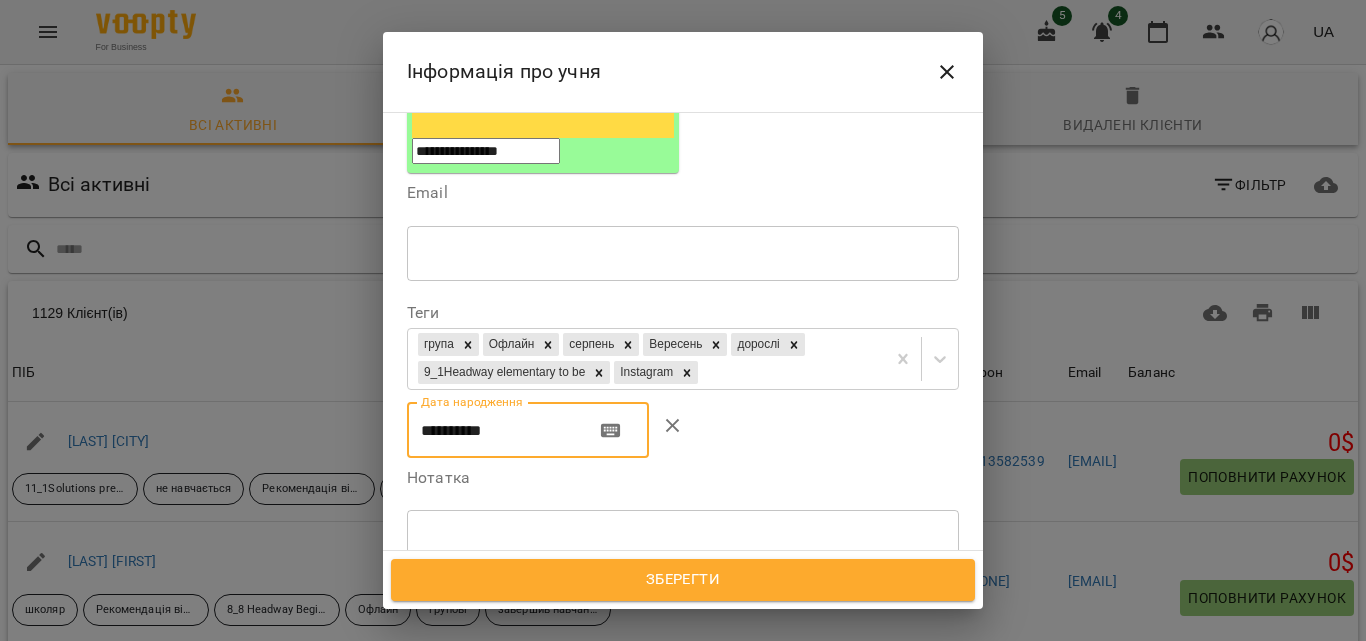 type on "**********" 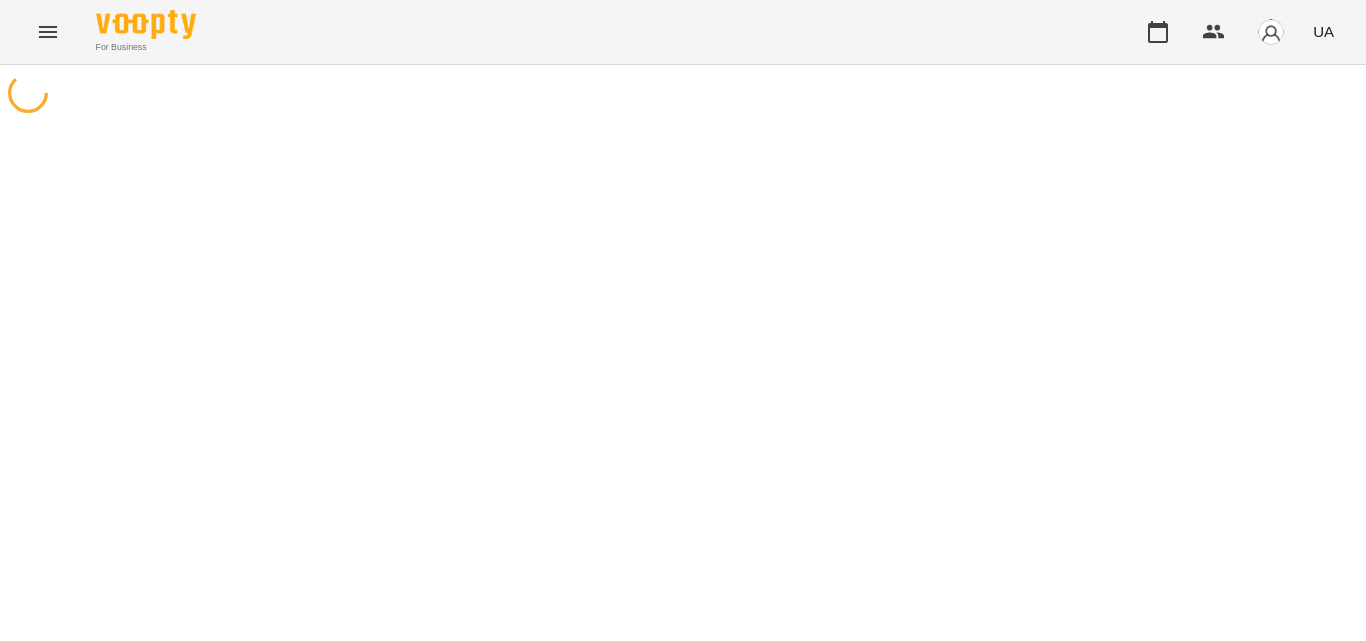 scroll, scrollTop: 0, scrollLeft: 0, axis: both 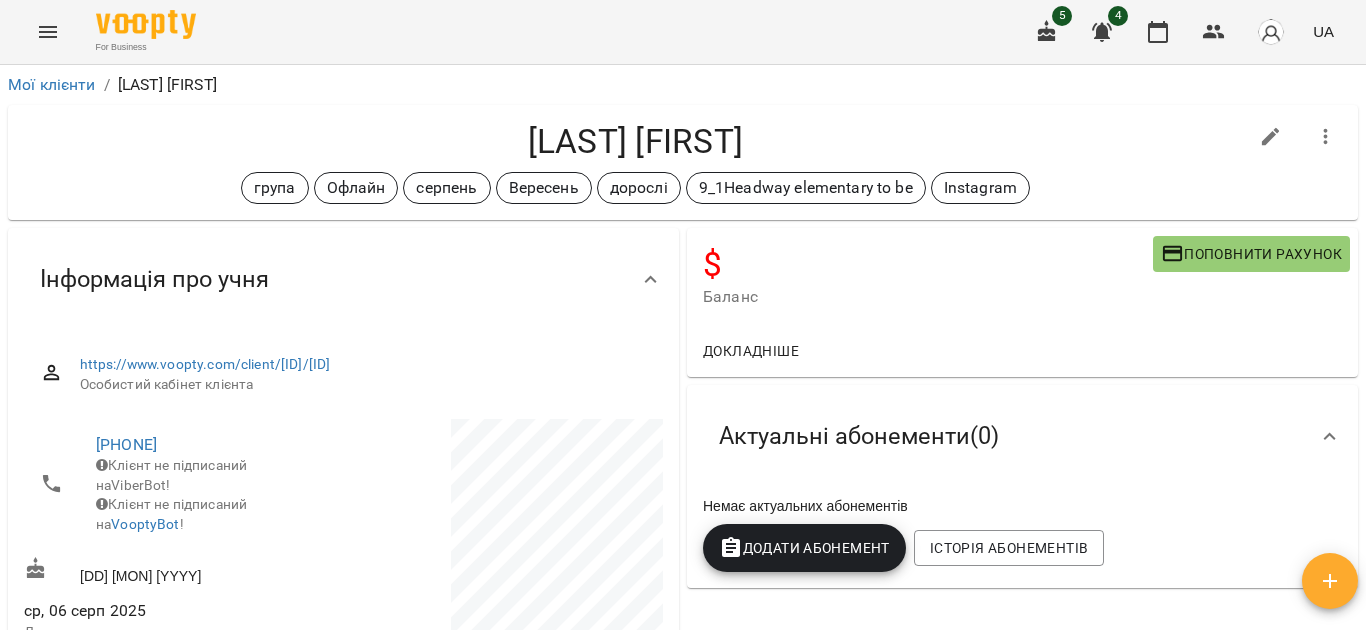 click at bounding box center (1326, 137) 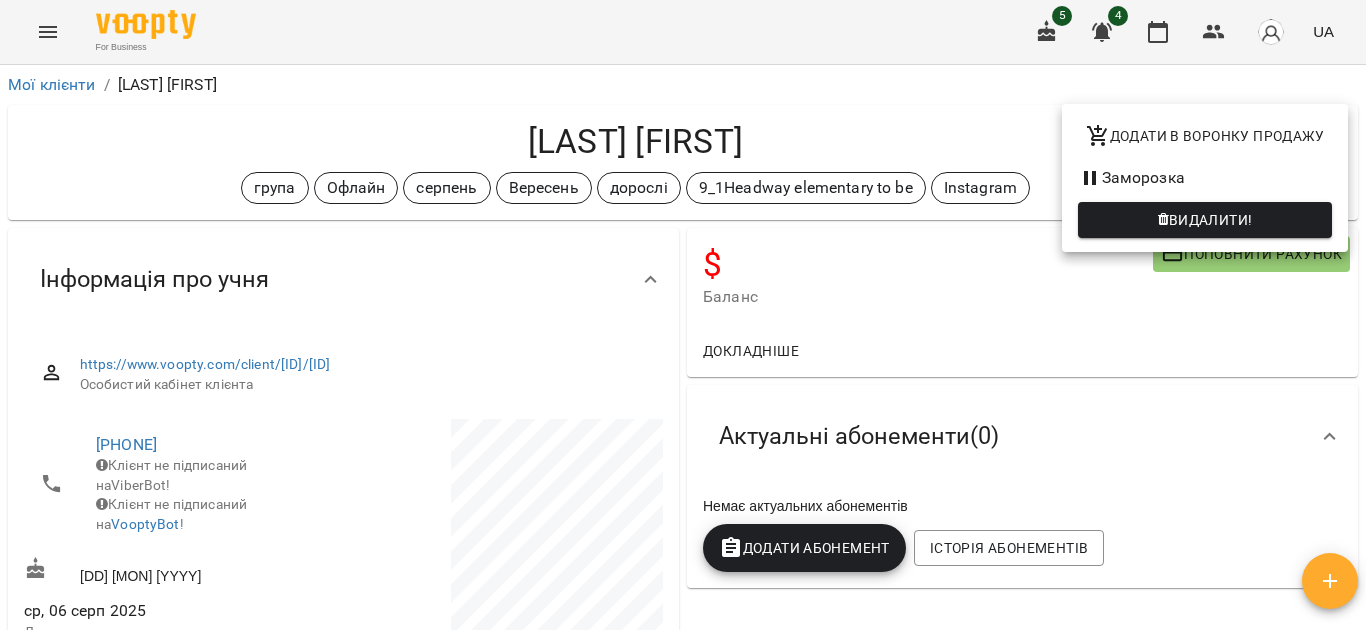 click on "Додати в воронку продажу" at bounding box center (1205, 136) 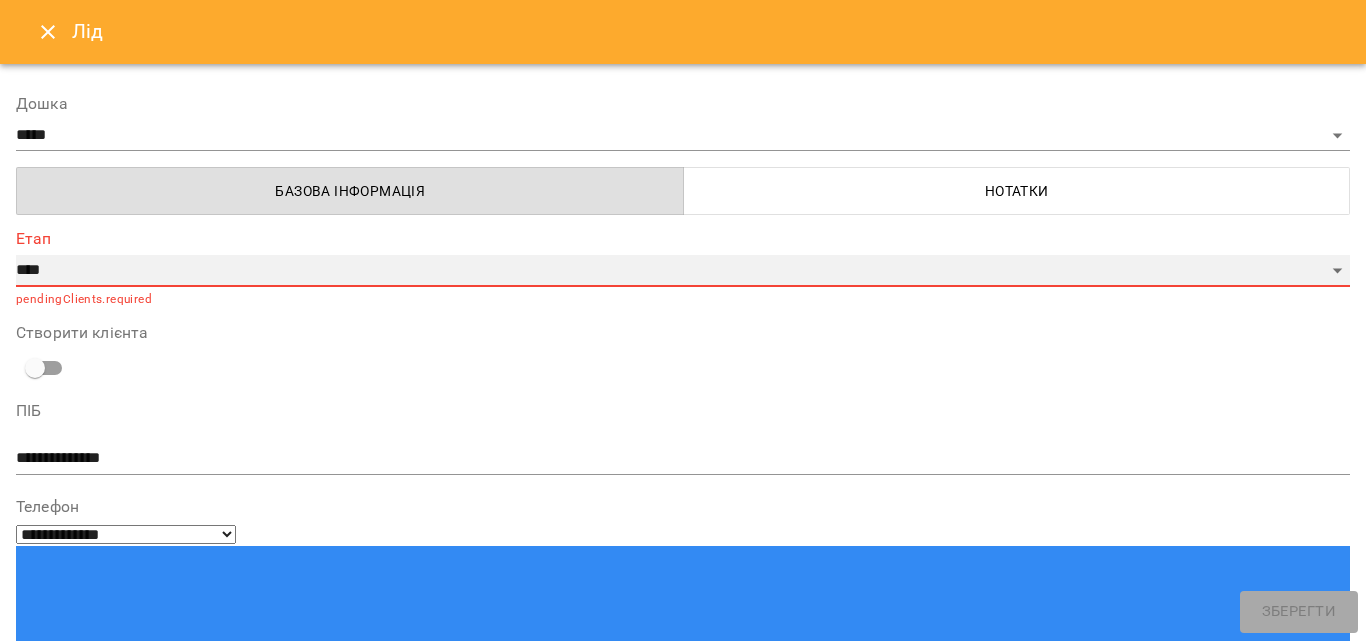 click on "**********" at bounding box center [683, 271] 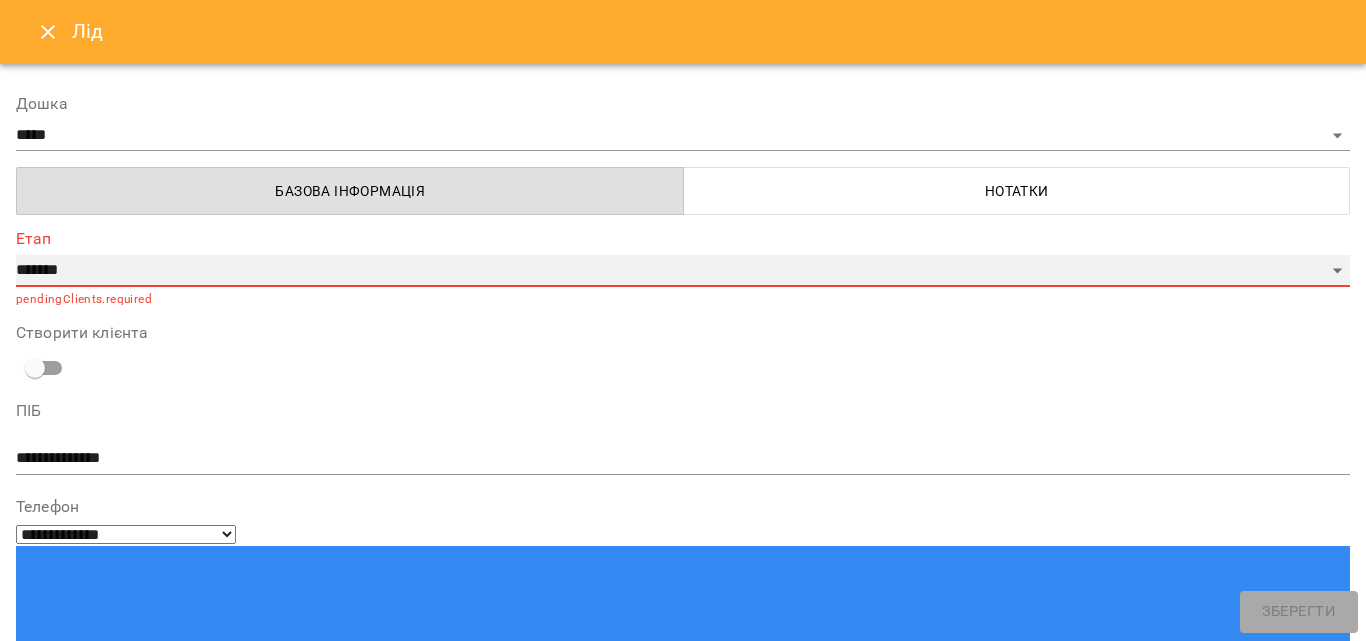 click on "**********" at bounding box center [683, 271] 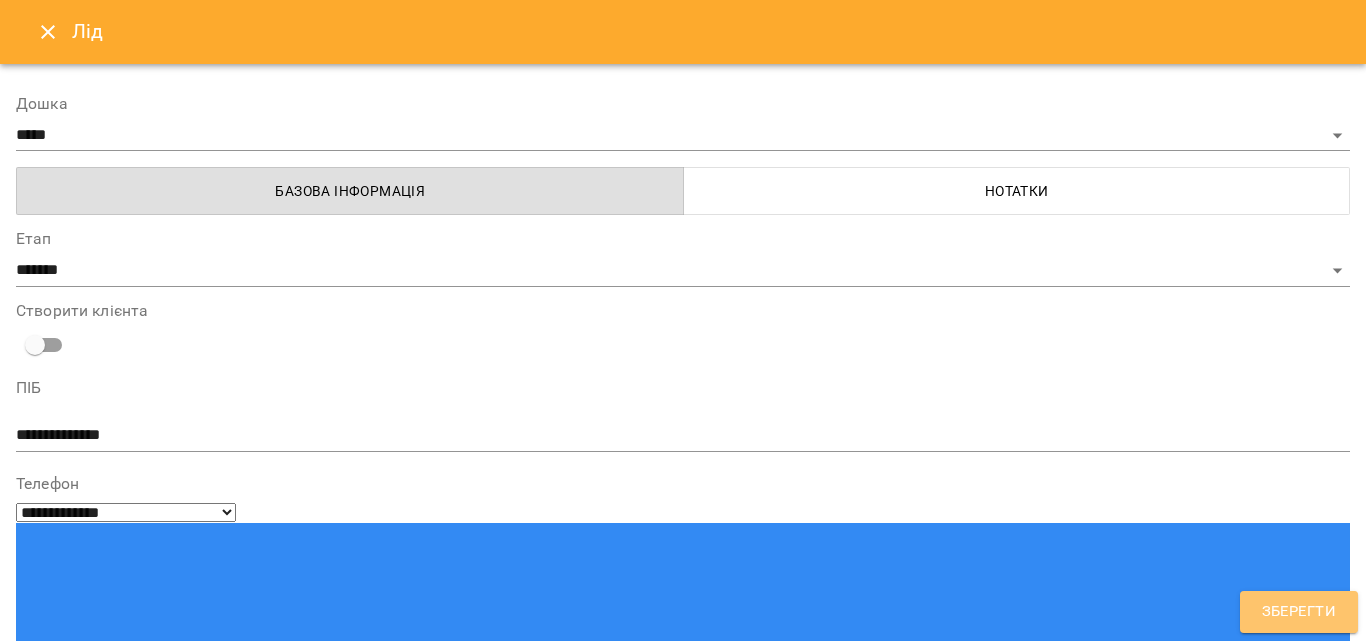 click on "Зберегти" at bounding box center (1299, 612) 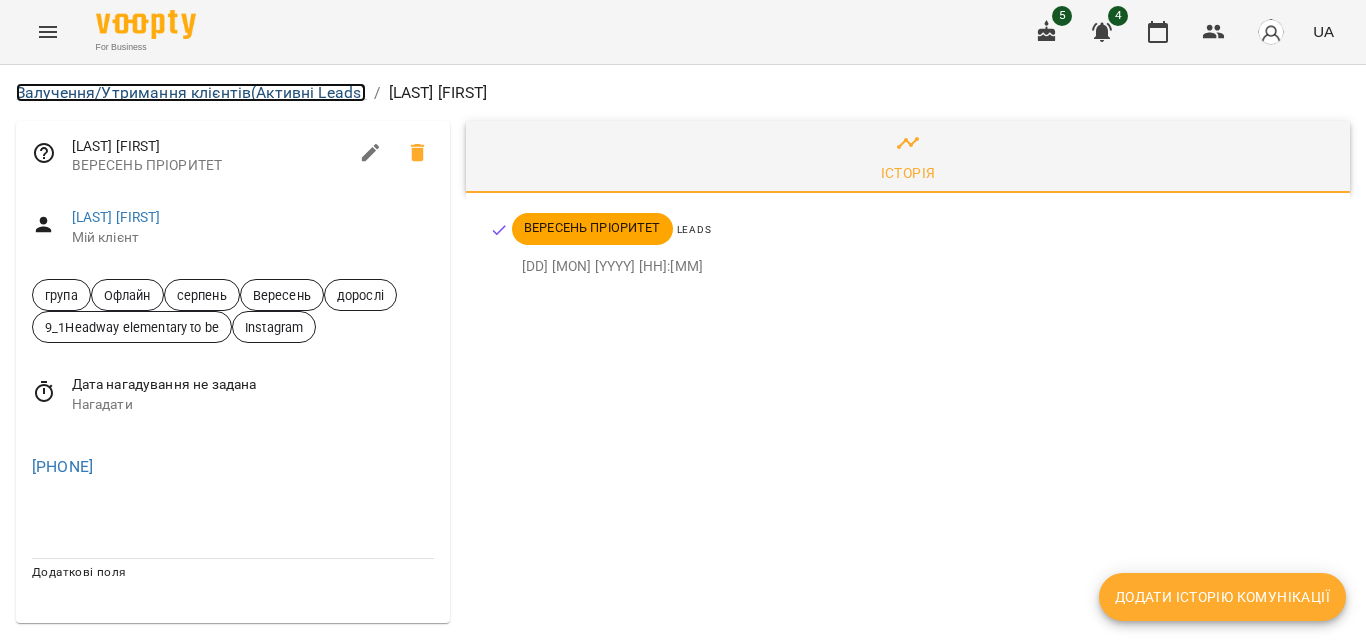 click on "Залучення/Утримання клієнтів (Активні Leads)" at bounding box center (191, 92) 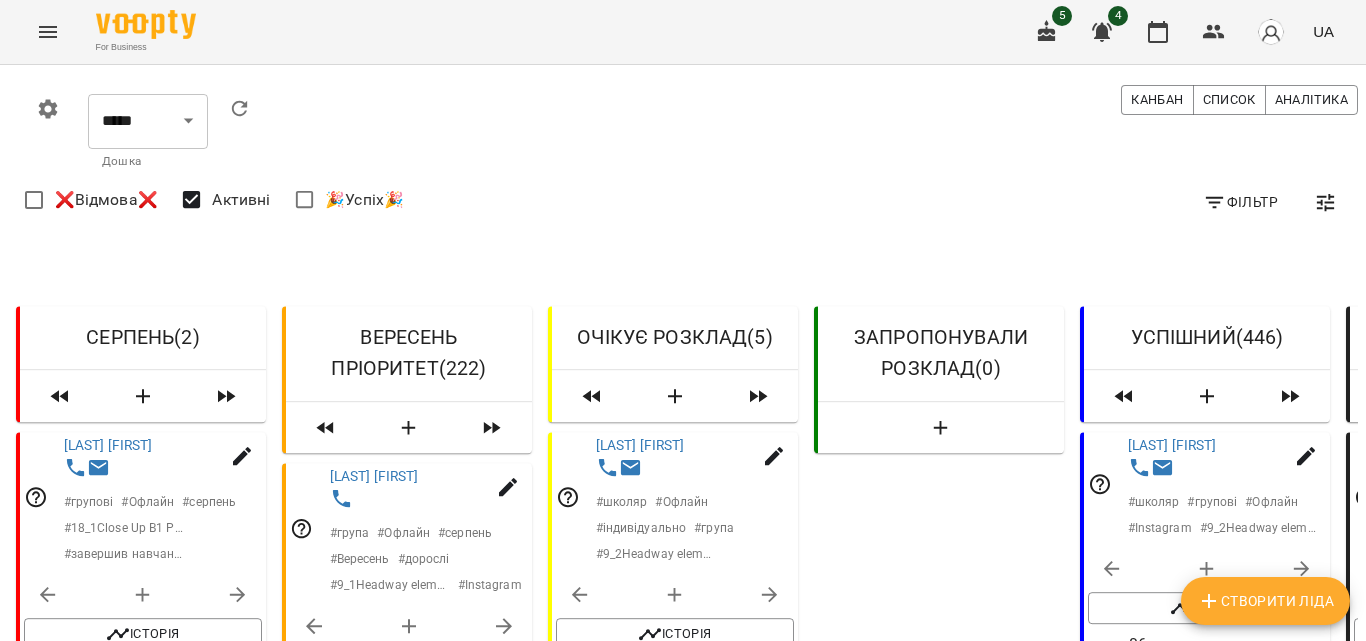 scroll, scrollTop: 354, scrollLeft: 0, axis: vertical 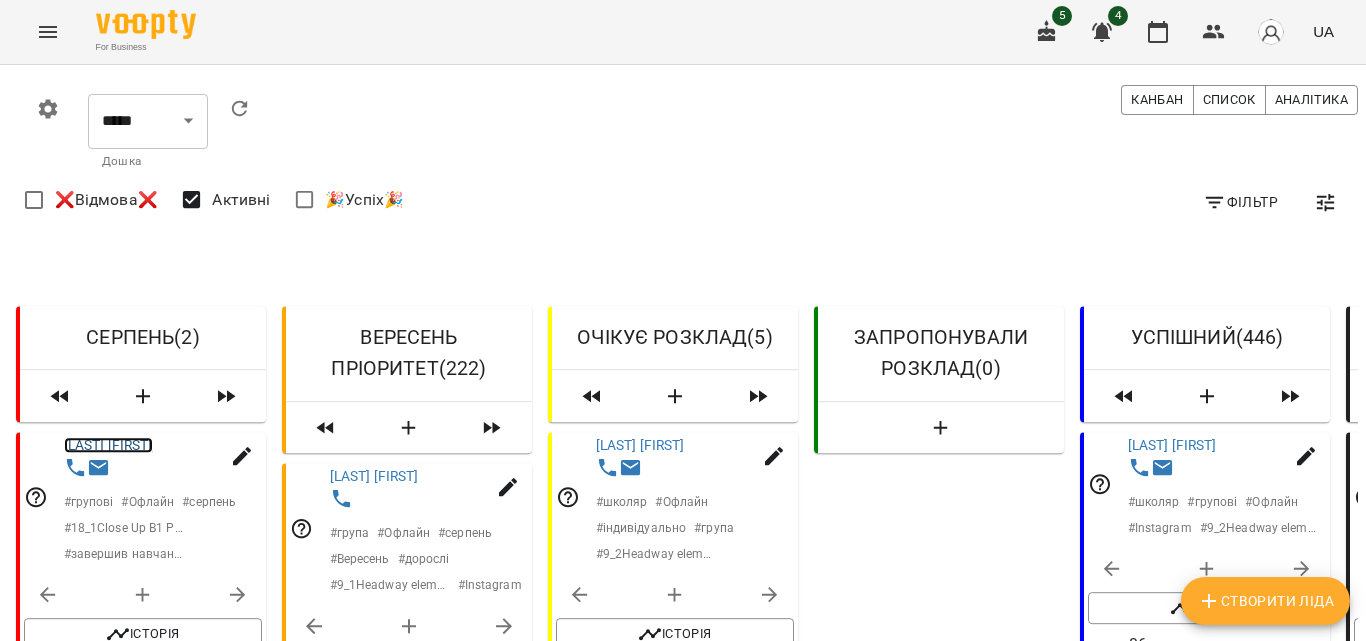 click on "[FIRST] [LAST]" at bounding box center [108, 445] 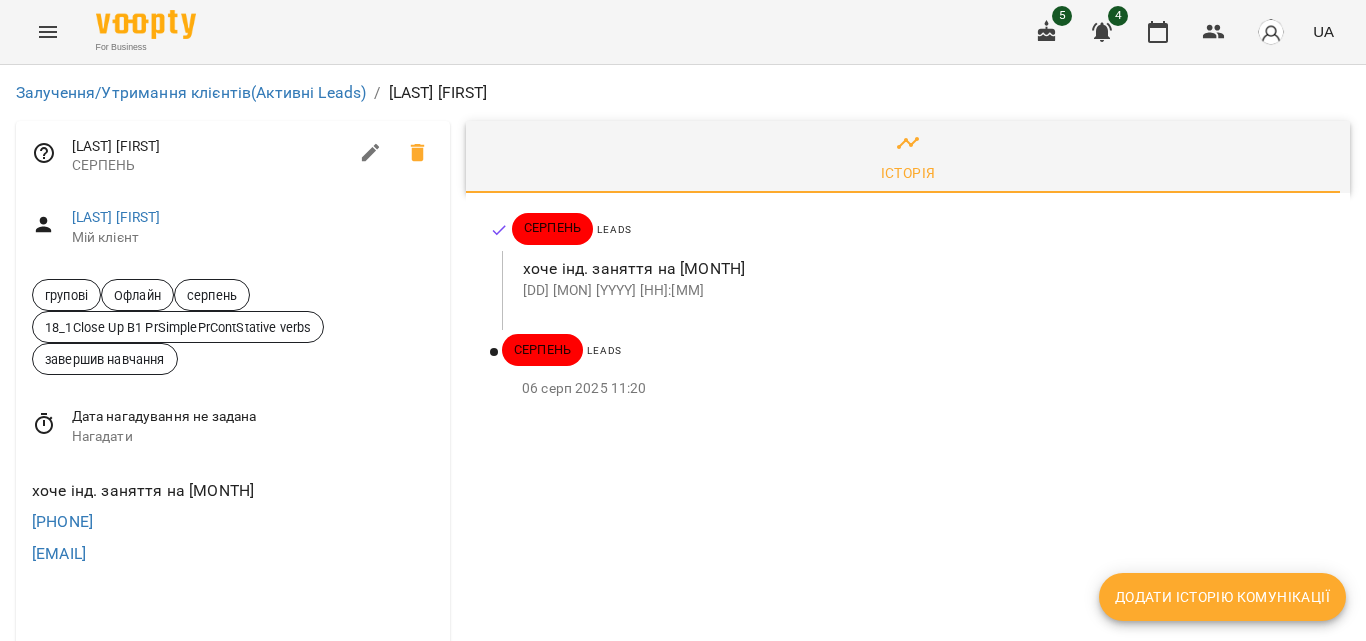scroll, scrollTop: 0, scrollLeft: 0, axis: both 